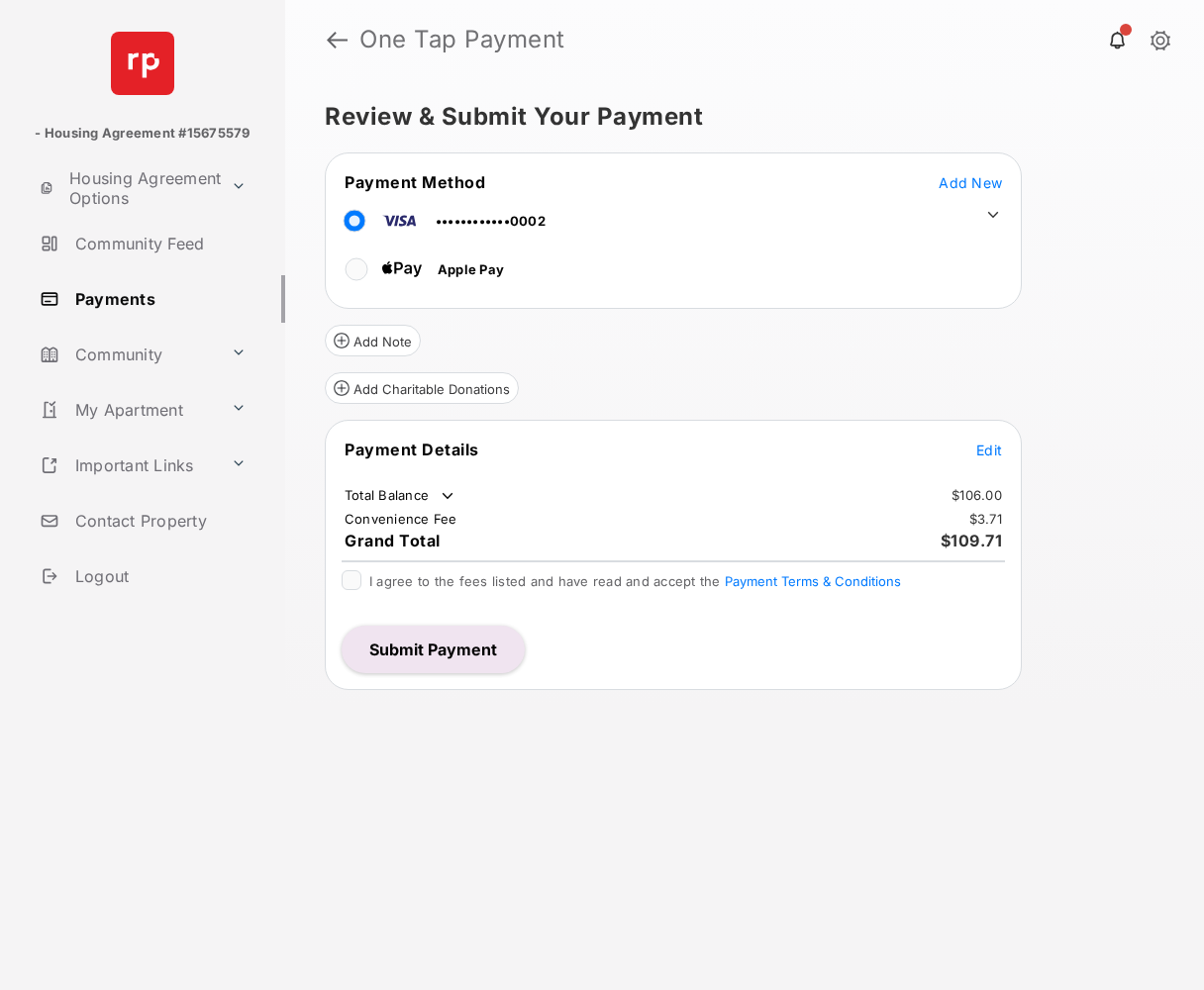 scroll, scrollTop: 0, scrollLeft: 0, axis: both 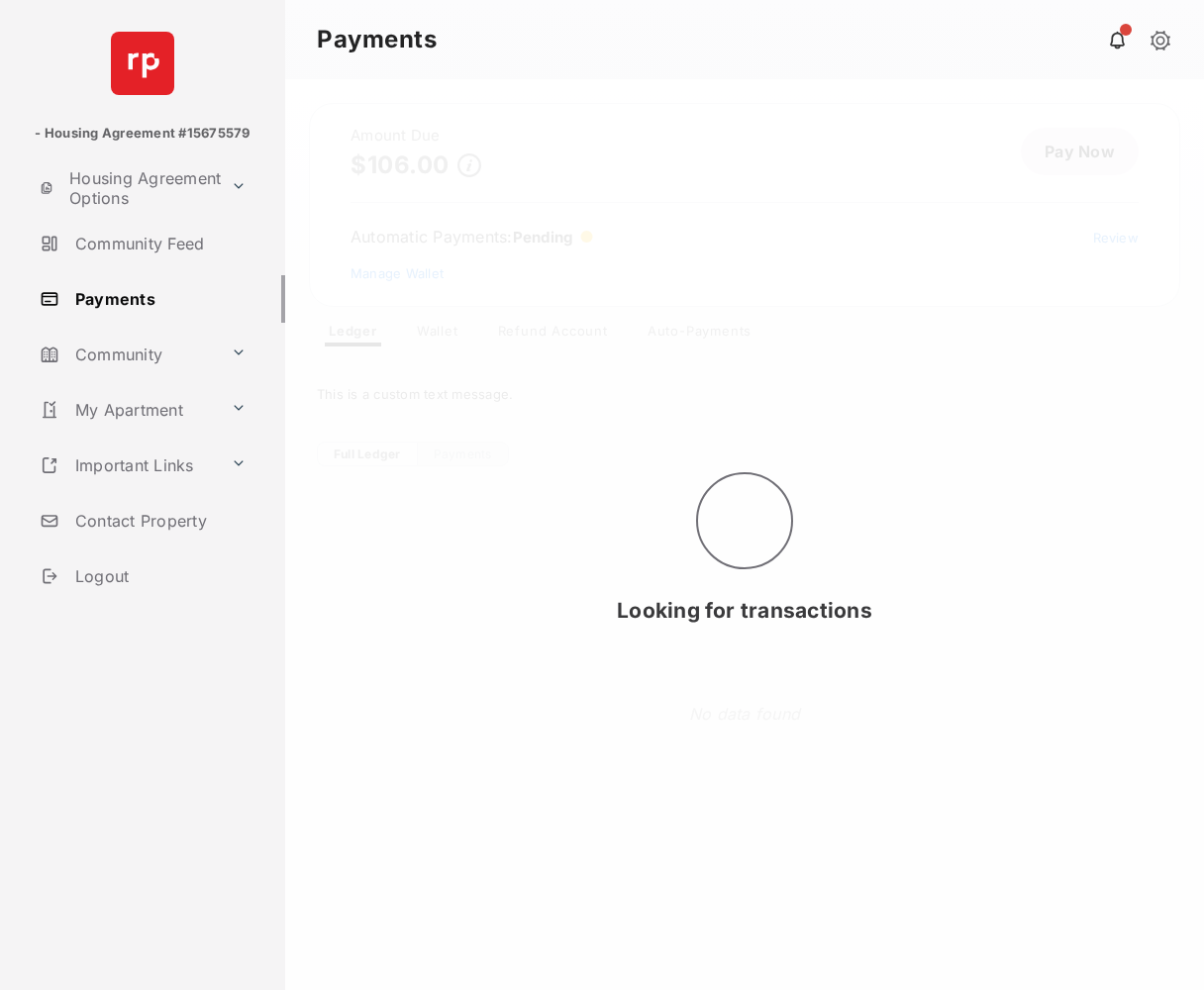 click on "Looking for transactions" at bounding box center (745, 535) 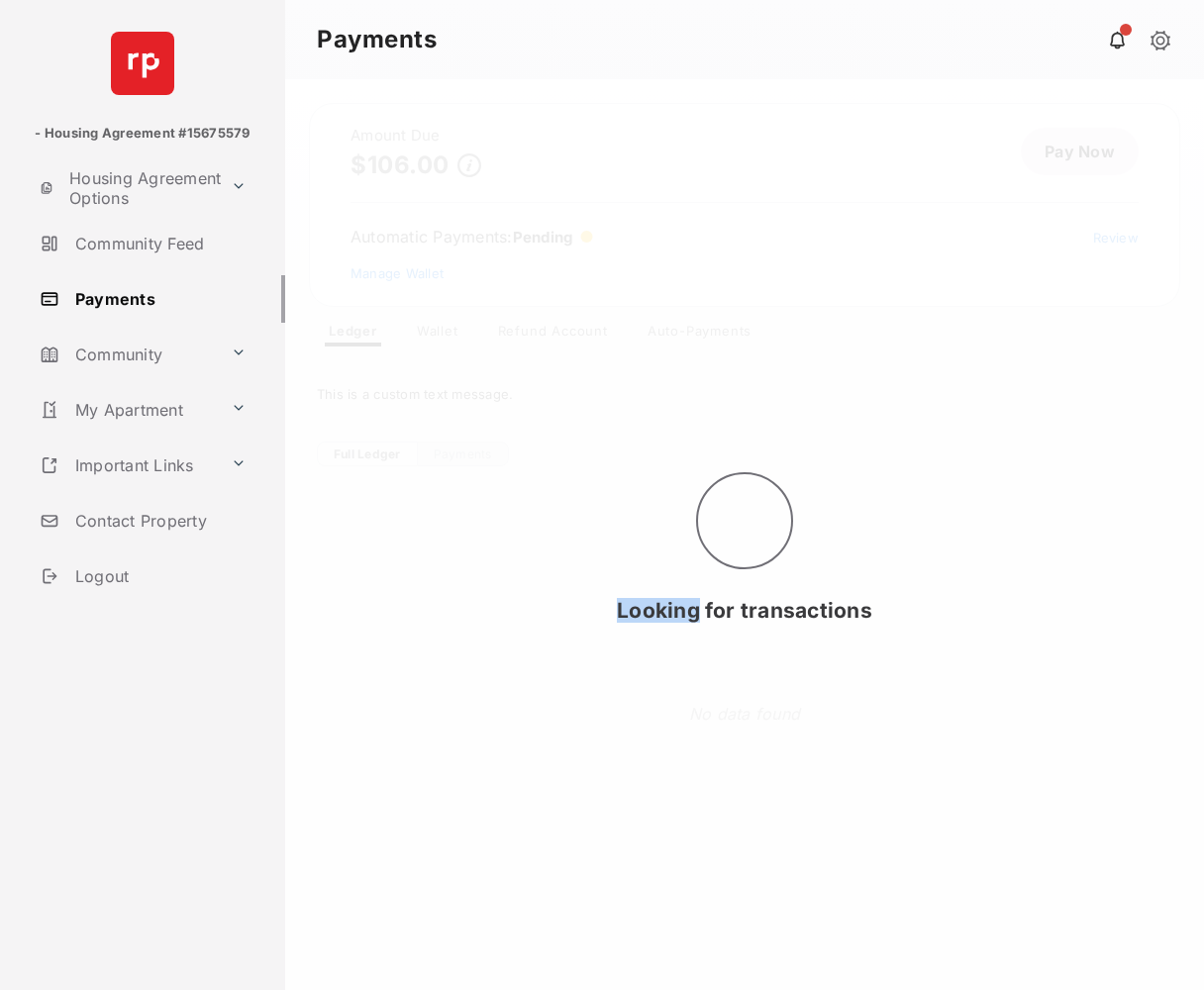 click on "Looking for transactions" at bounding box center [745, 535] 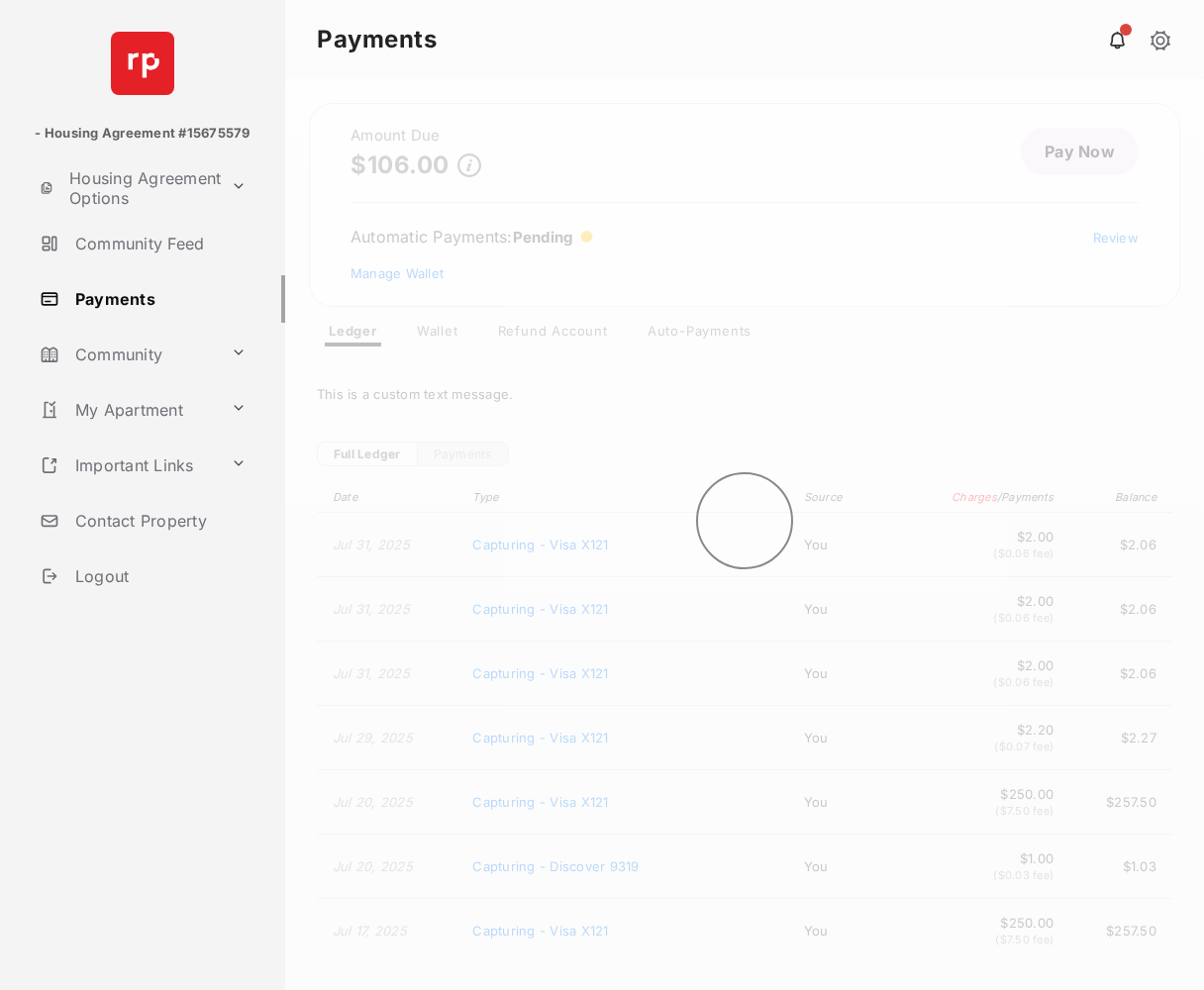 click at bounding box center (745, 535) 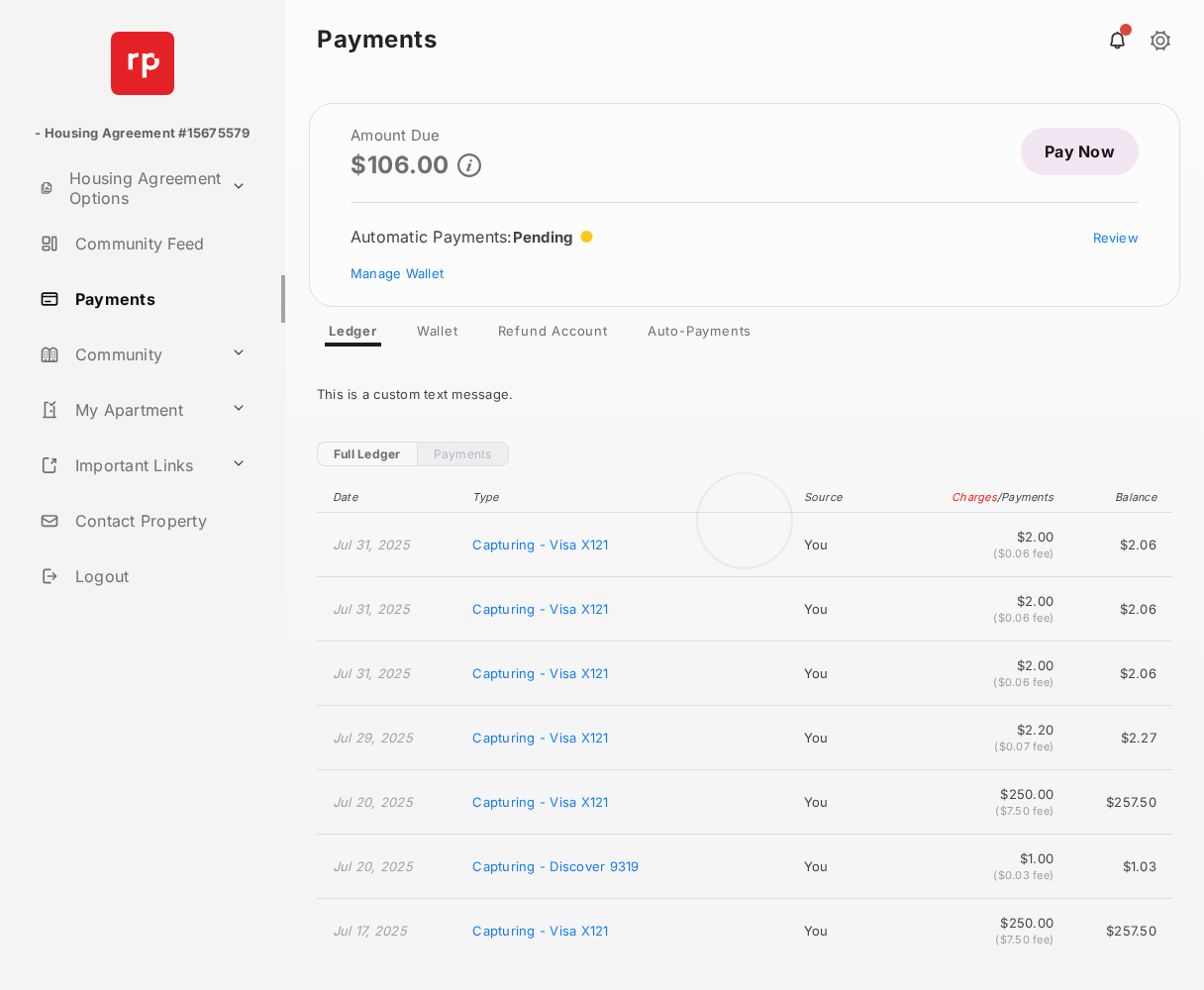 click at bounding box center [745, 535] 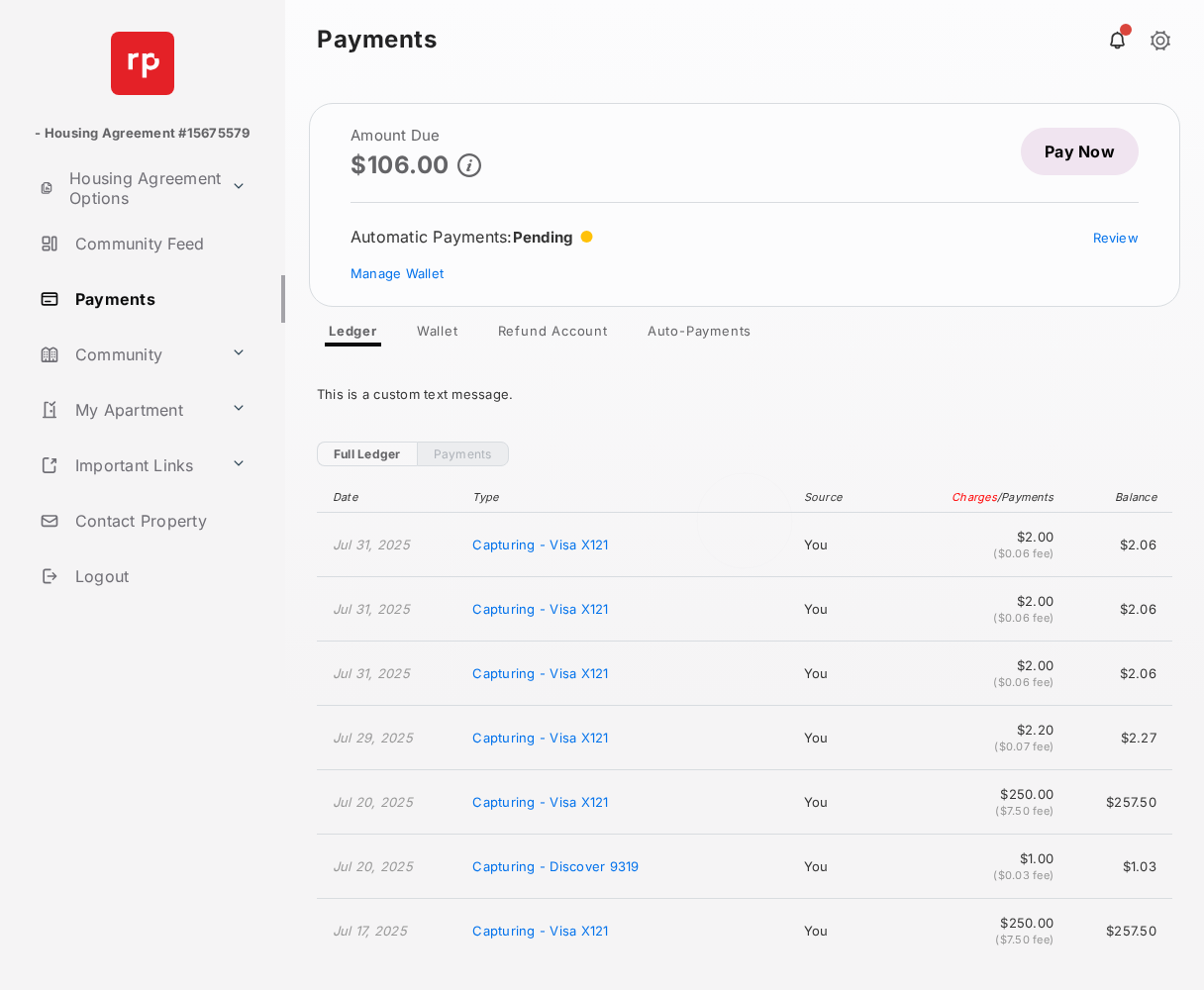 click at bounding box center [745, 535] 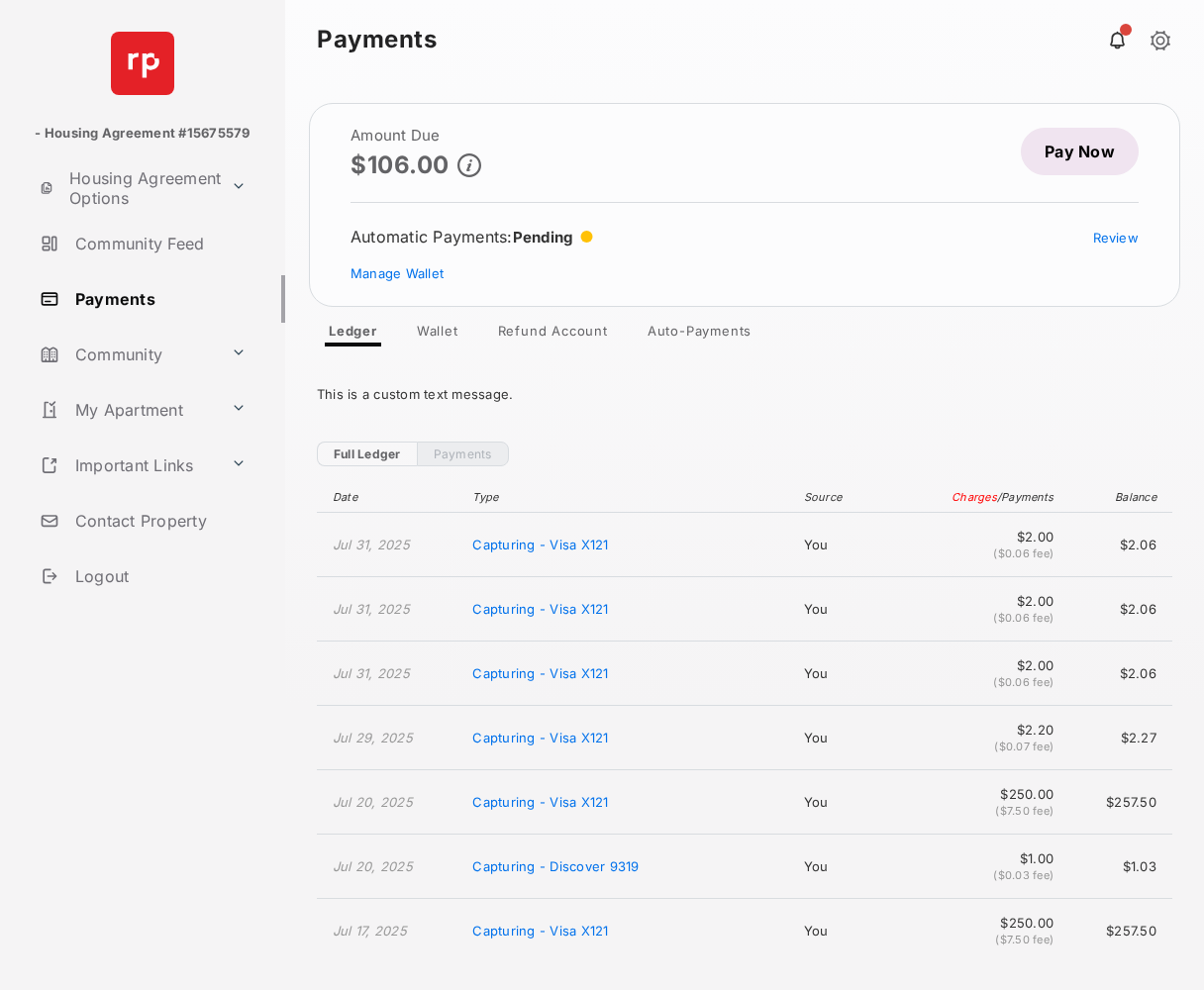 click on "Auto-Payments" at bounding box center (699, 335) 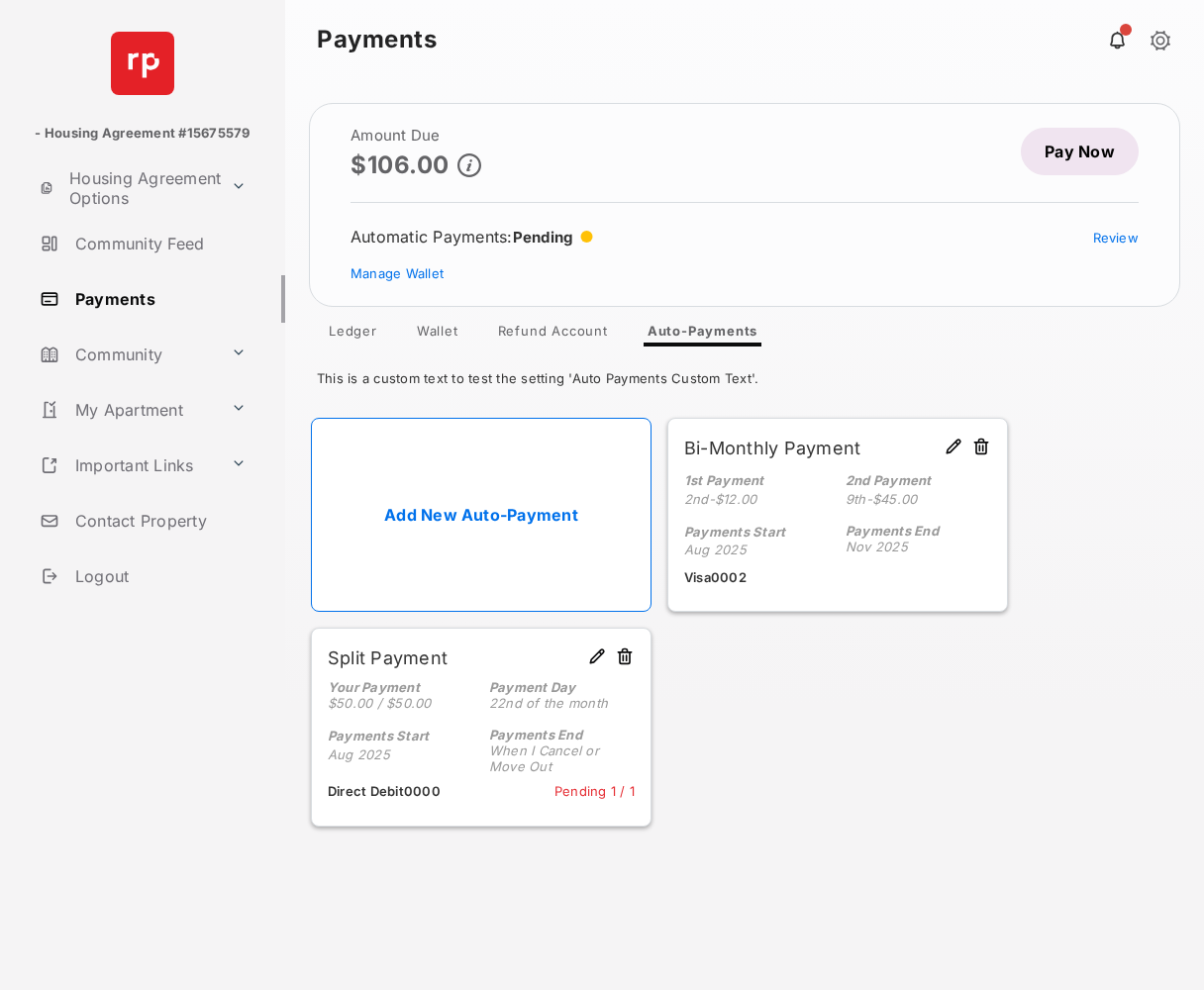 click on "Add New Auto-Payment" at bounding box center [481, 515] 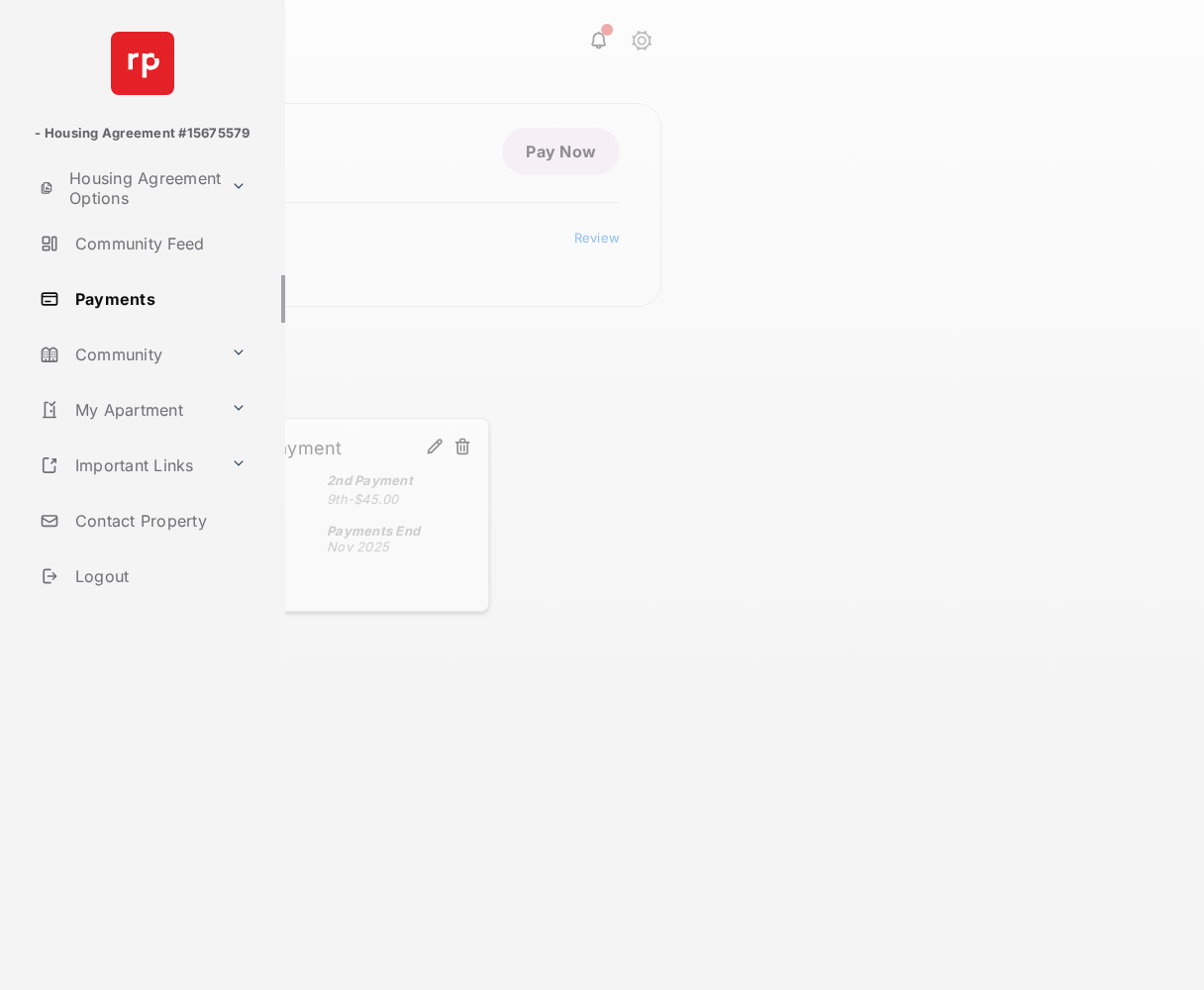 select on "**********" 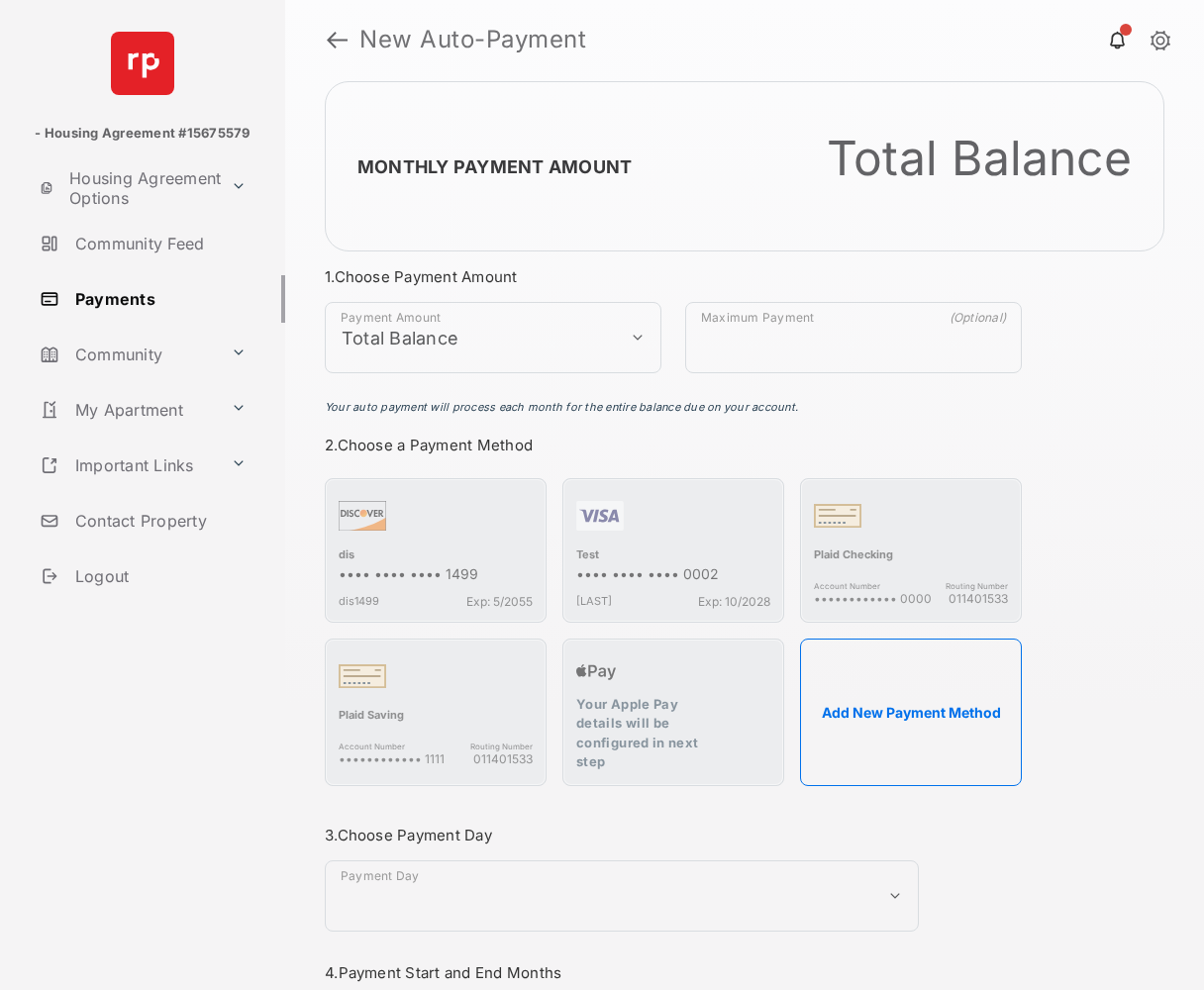 click at bounding box center (337, 40) 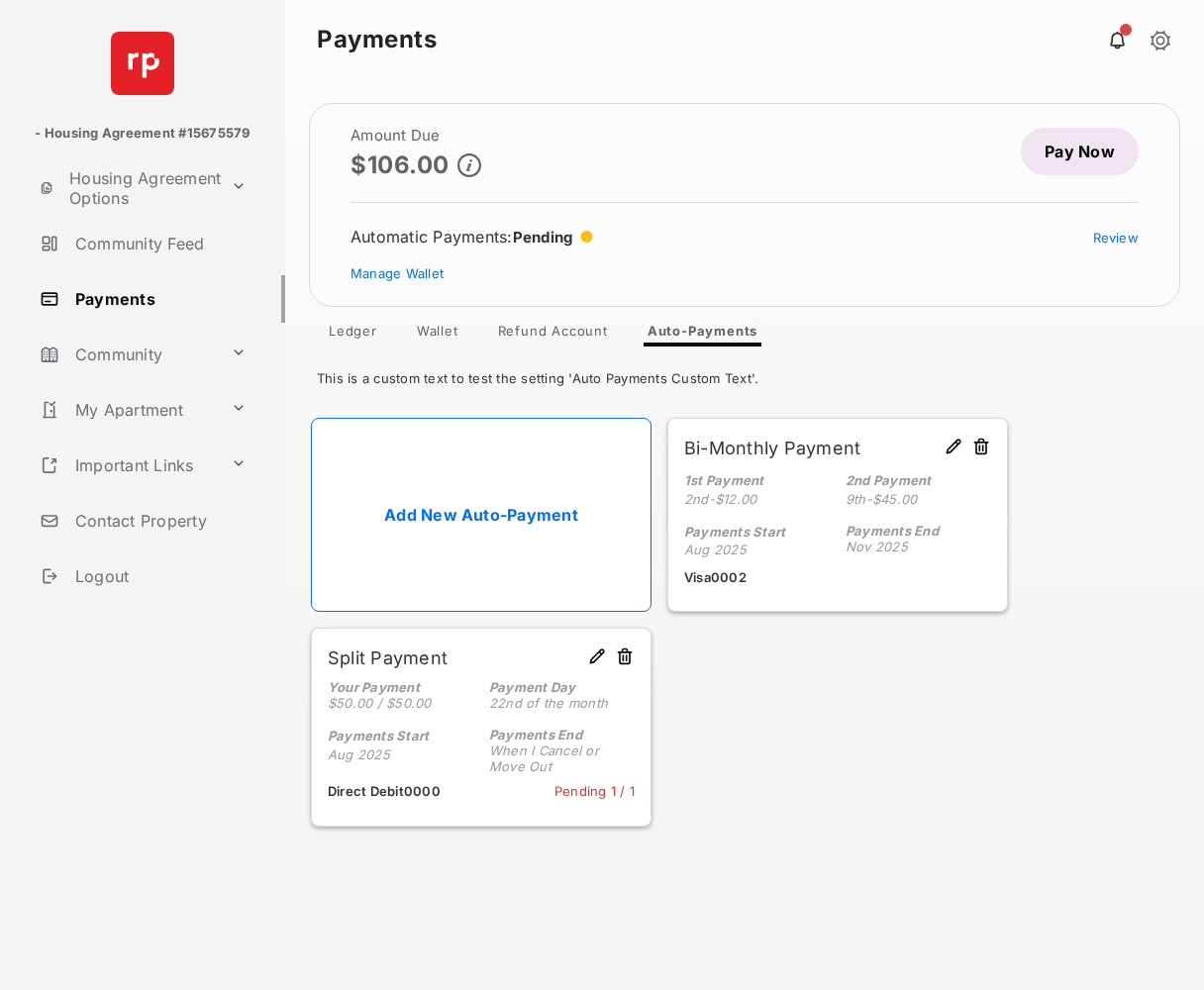 click on "Add New Auto-Payment" at bounding box center (481, 515) 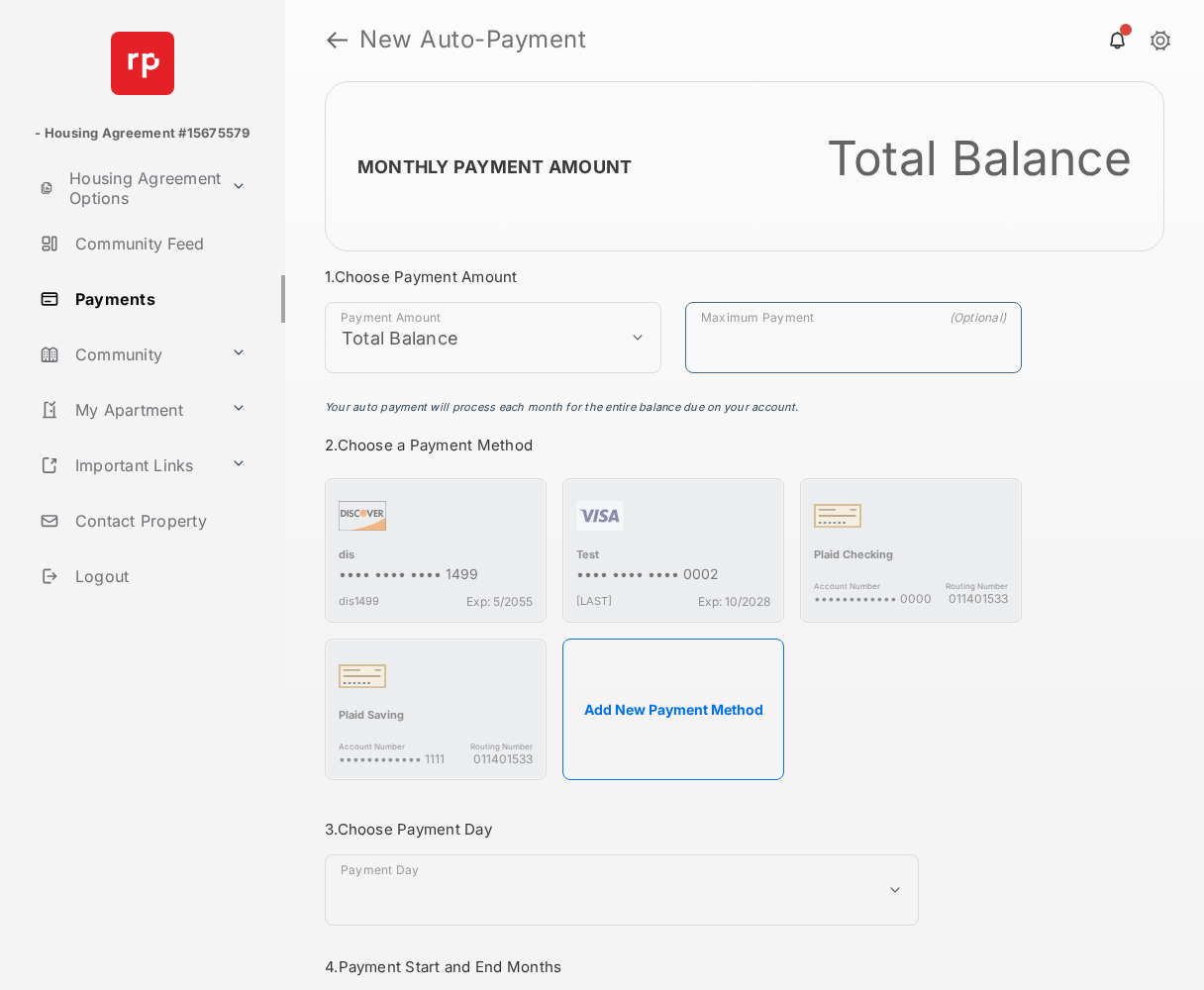 click on "Maximum Payment" at bounding box center (853, 338) 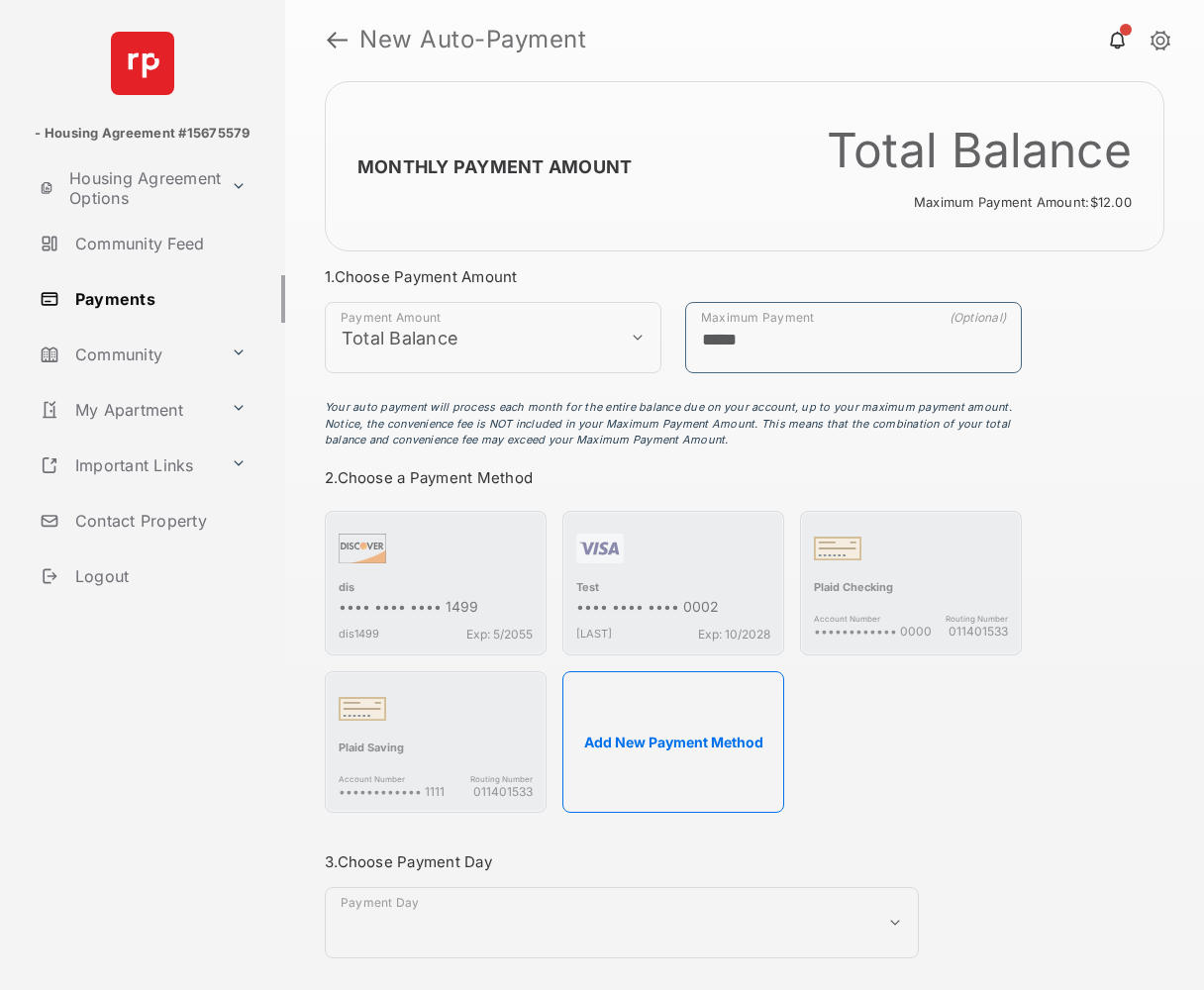 type on "*****" 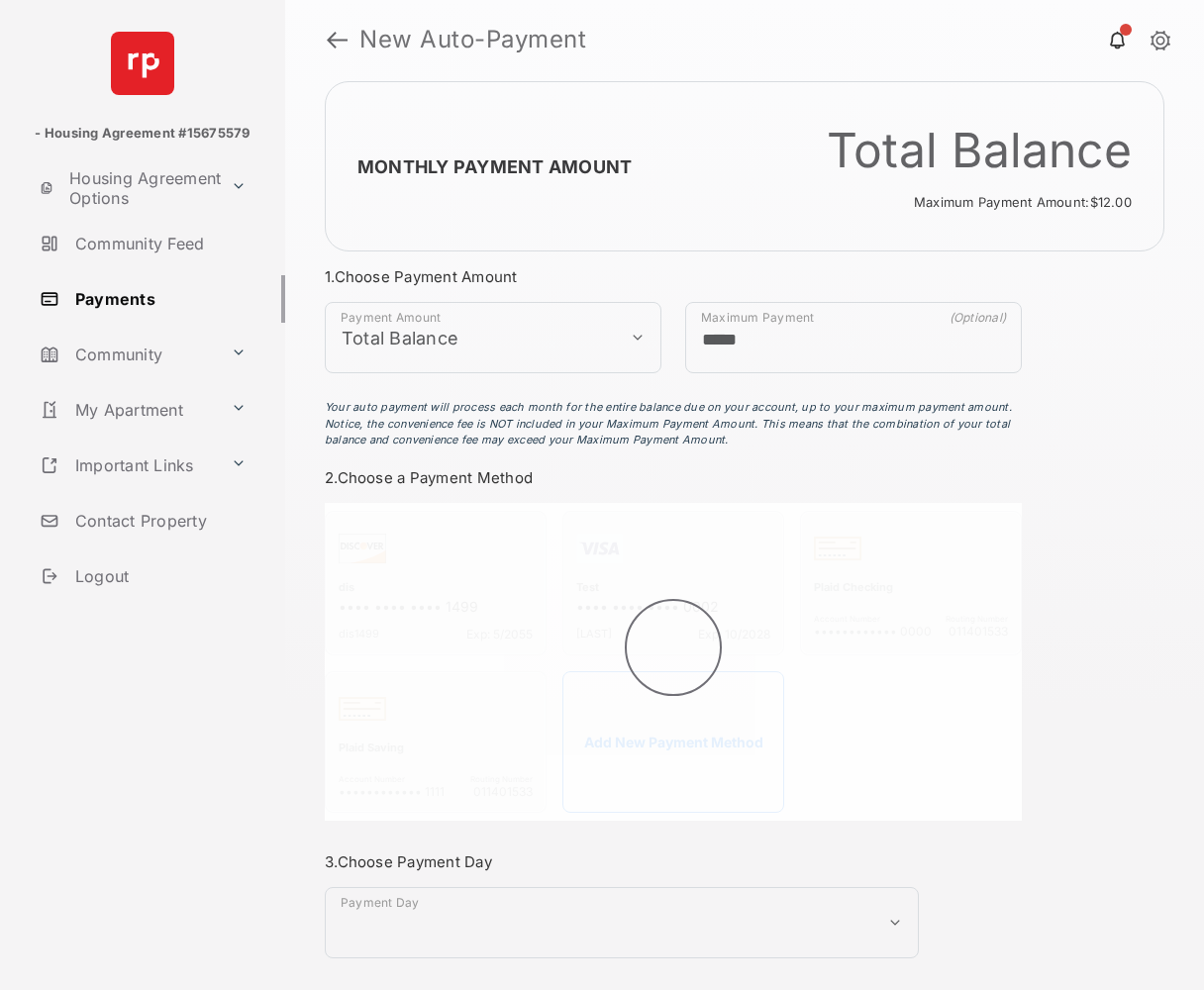 scroll, scrollTop: 247, scrollLeft: 0, axis: vertical 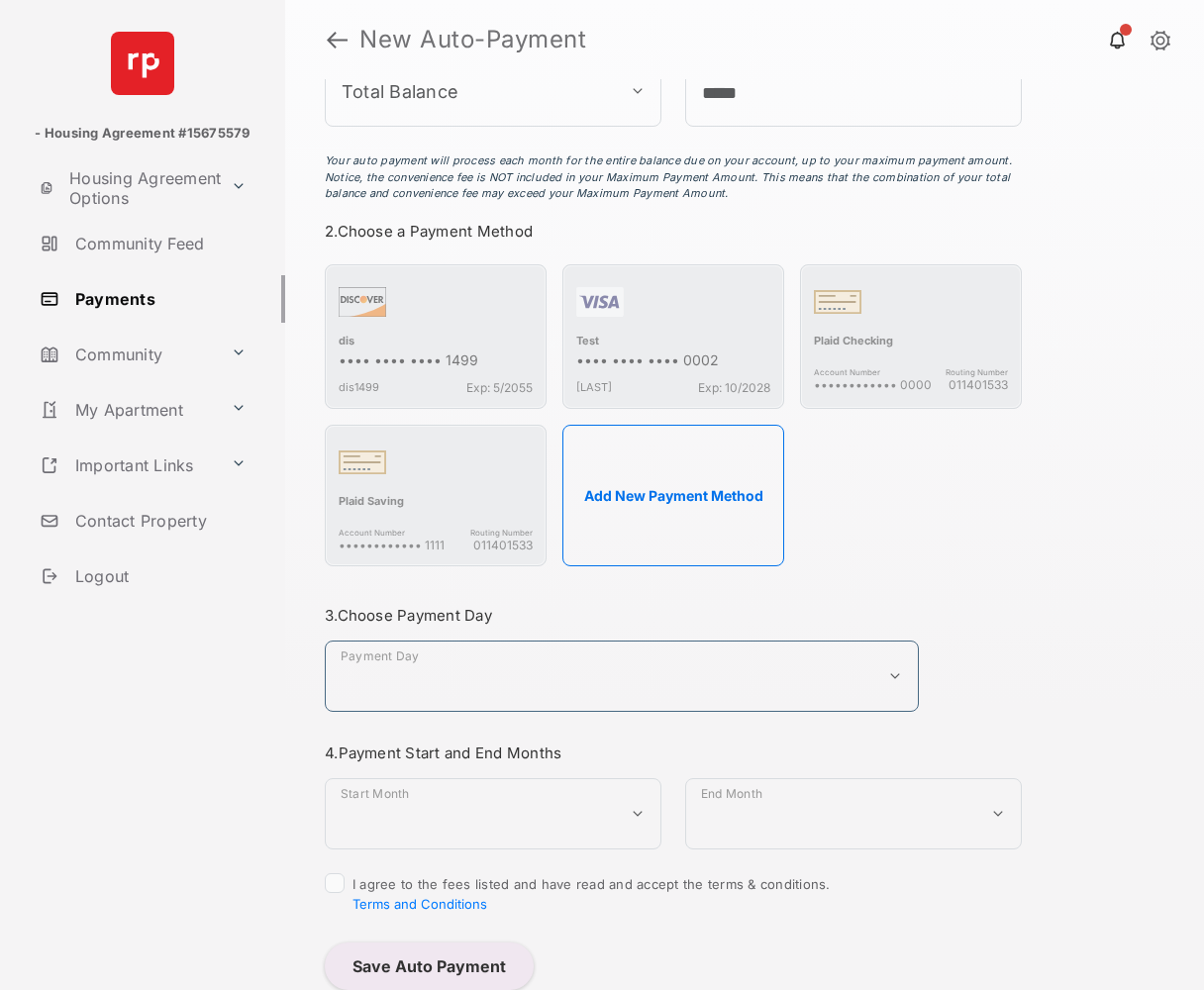 select on "*" 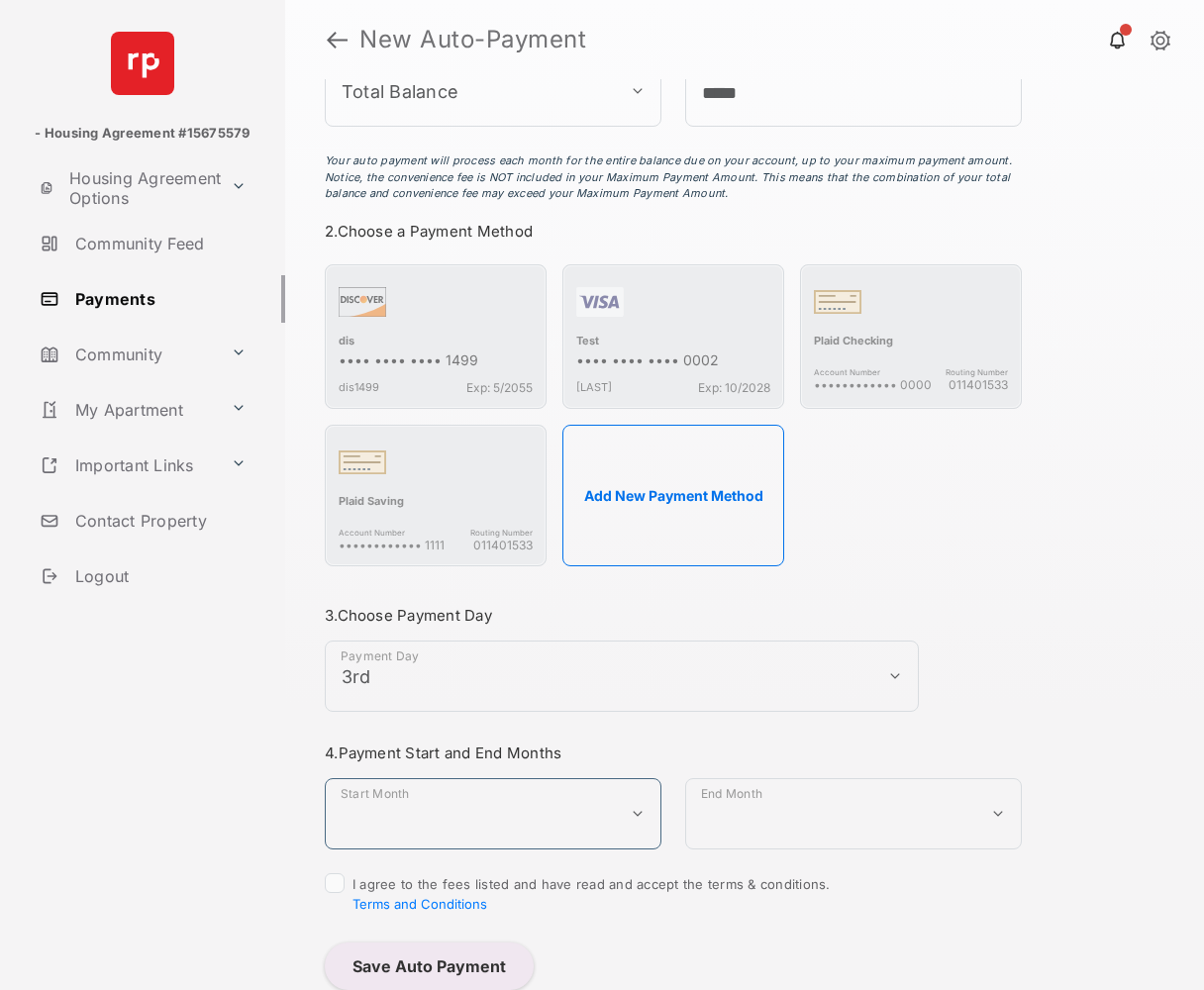 select on "**********" 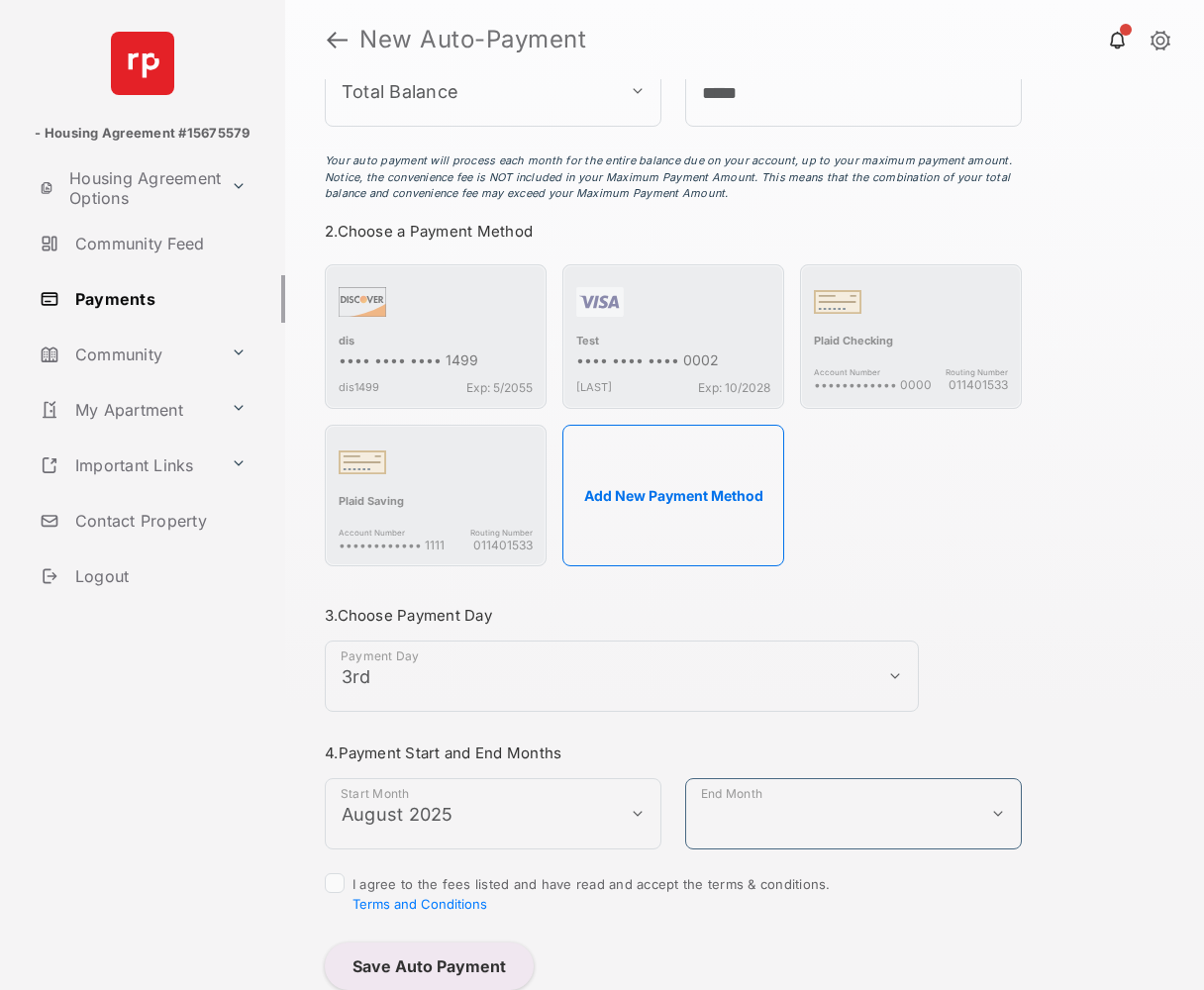 select on "**********" 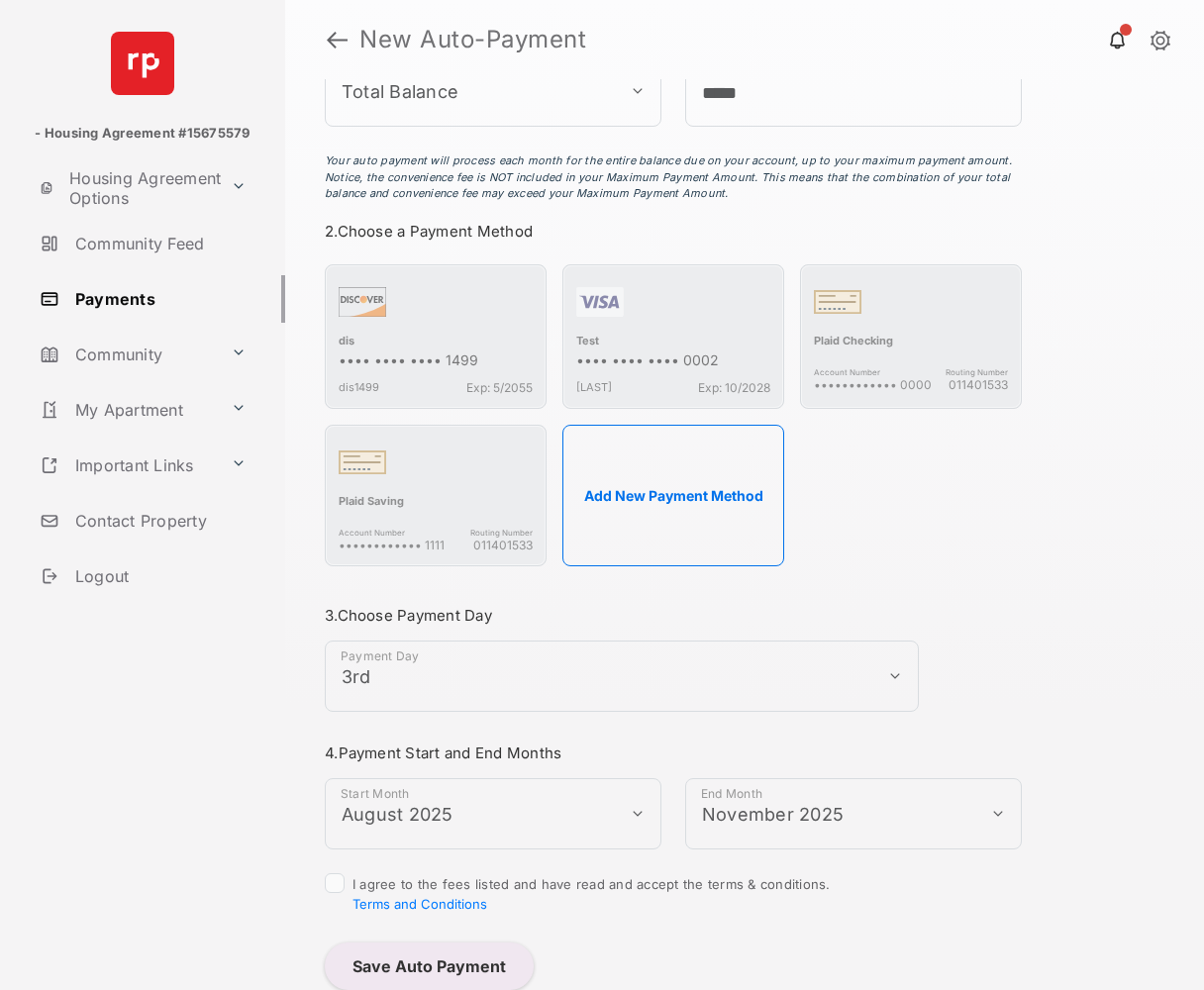 click on "I agree to the fees listed and have read and accept the terms & conditions. Terms and Conditions" at bounding box center (591, 894) 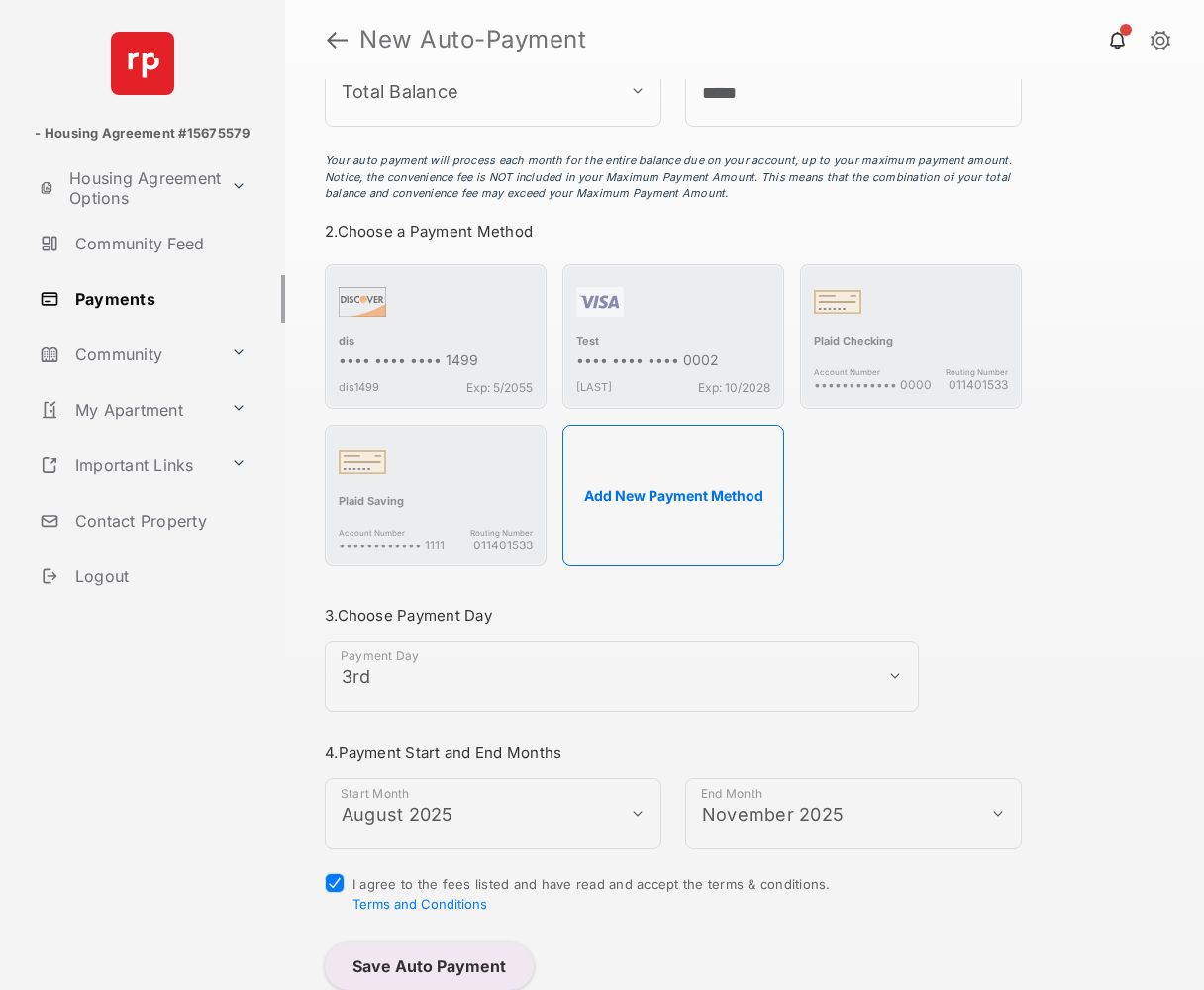 click on "Save Auto Payment" at bounding box center (429, 966) 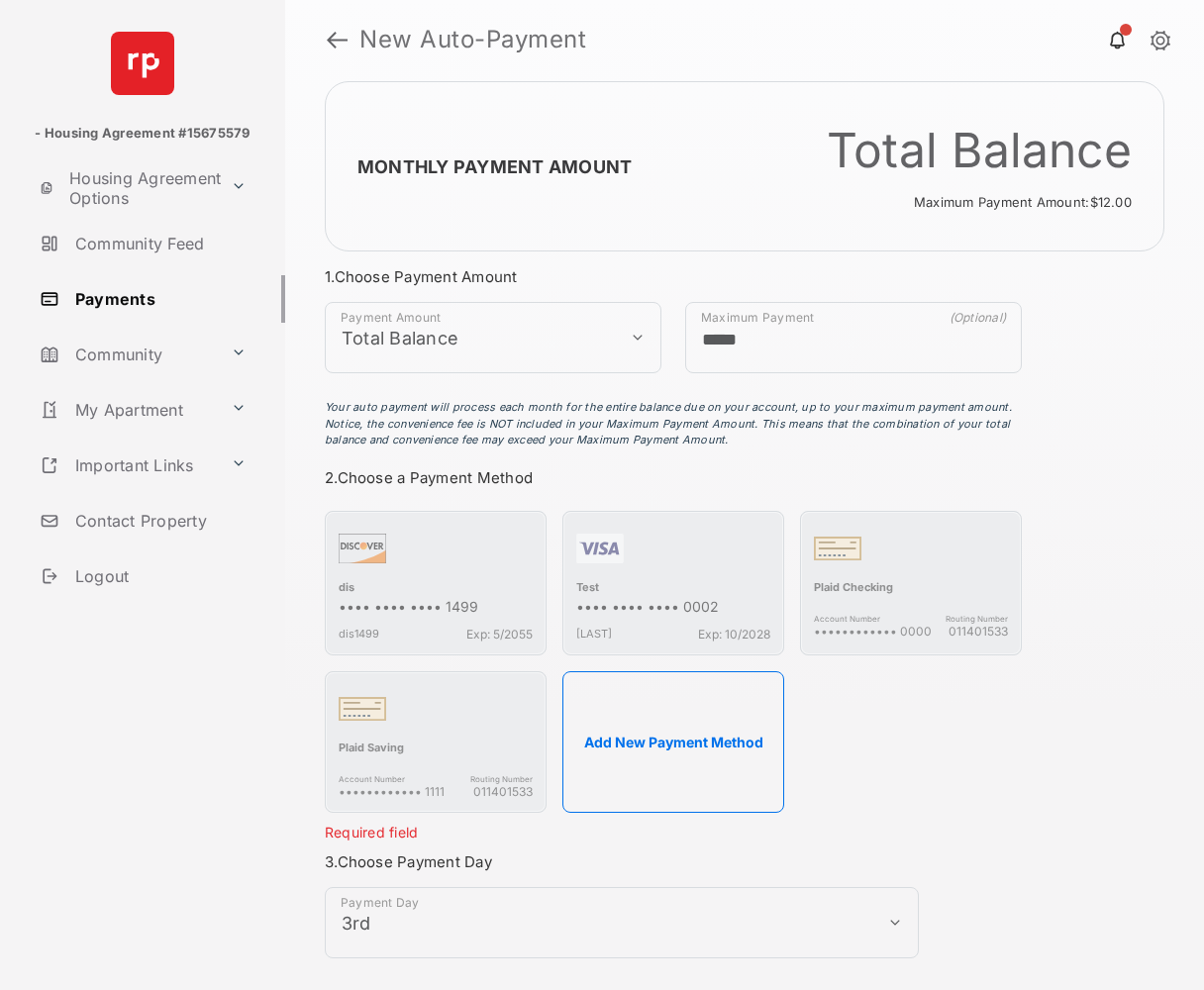 scroll, scrollTop: 247, scrollLeft: 0, axis: vertical 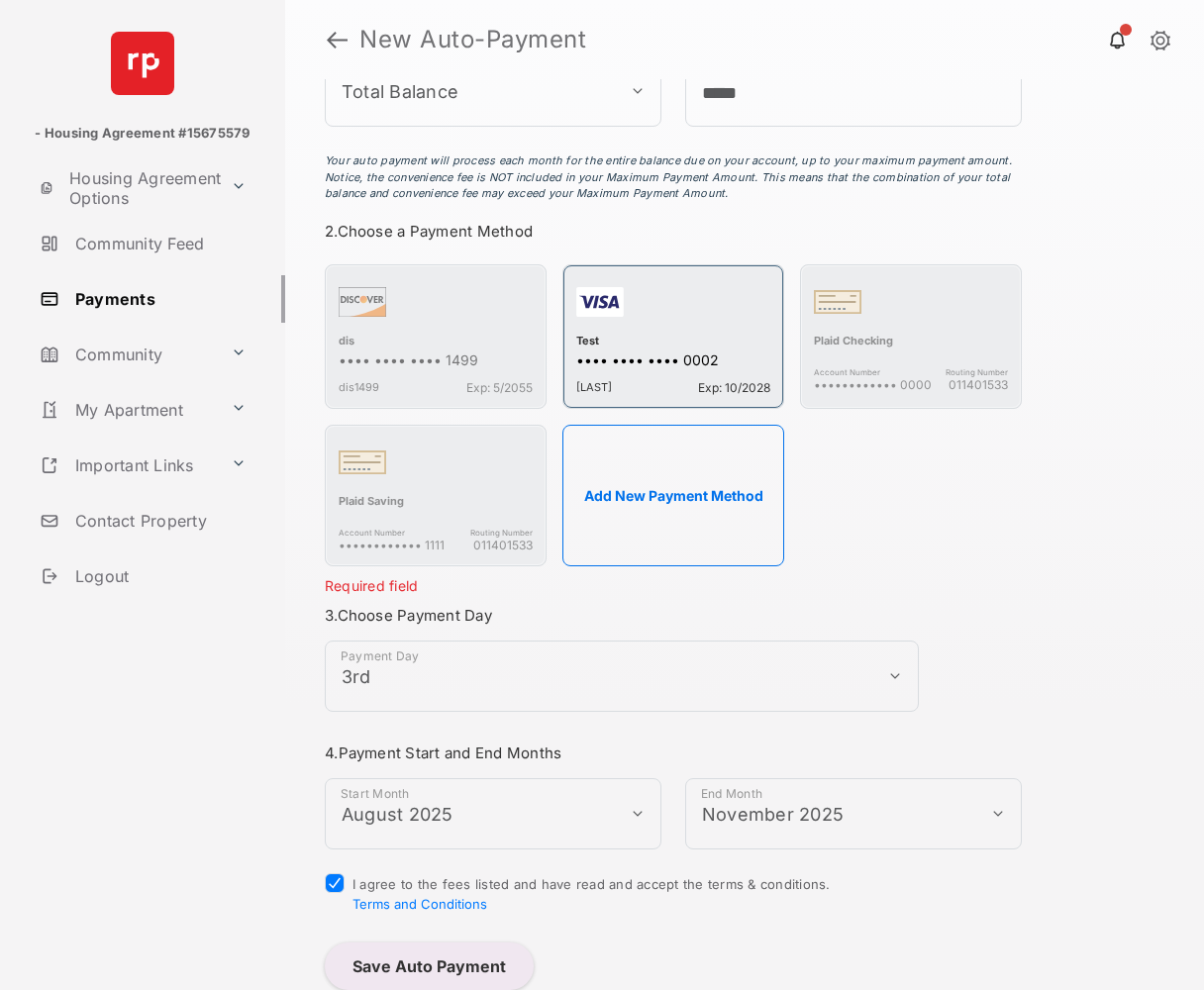 click on "Test •••• •••• •••• 0002 [LAST] Exp: 10/2028" at bounding box center (673, 337) 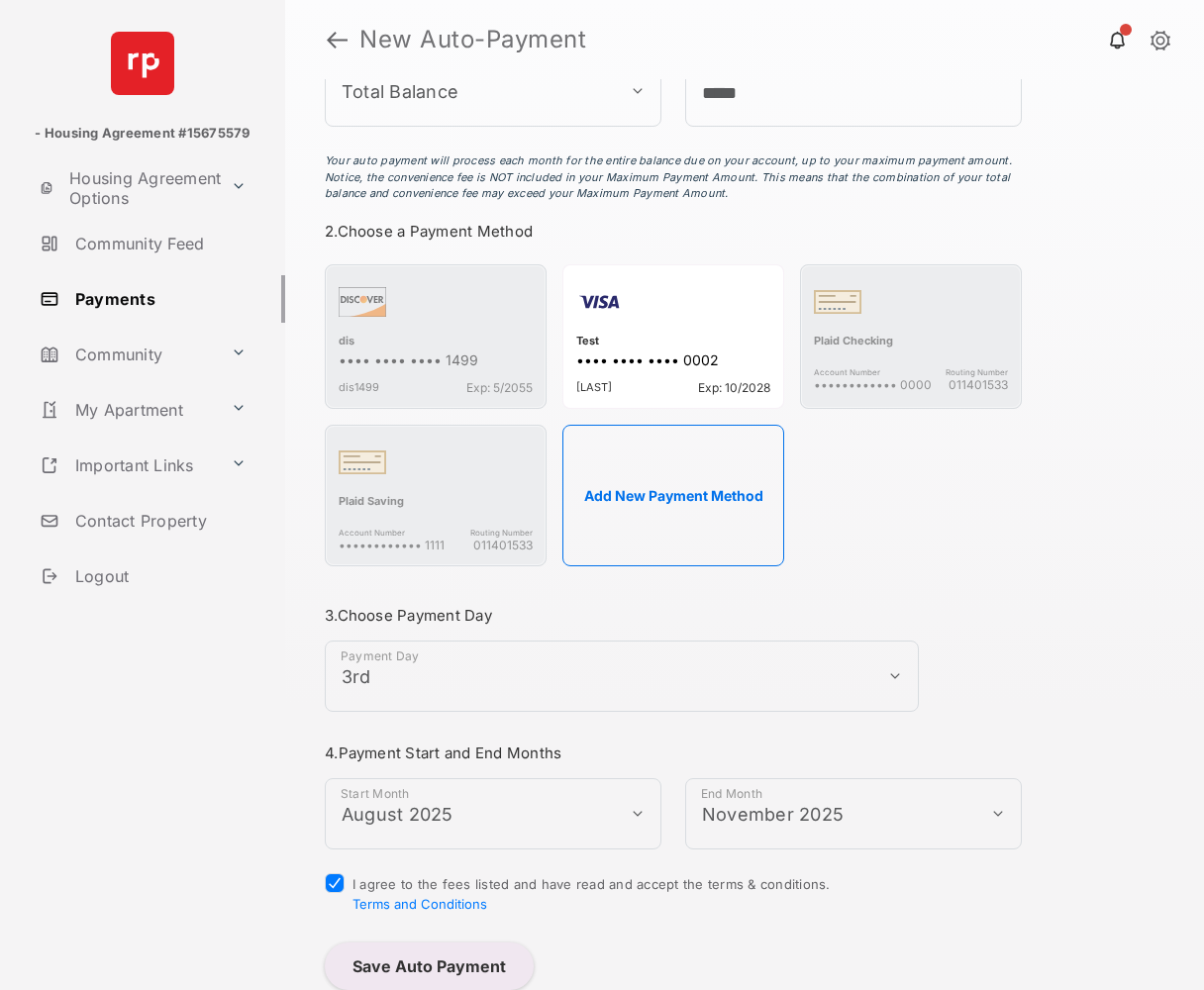 click on "Save Auto Payment" at bounding box center (429, 966) 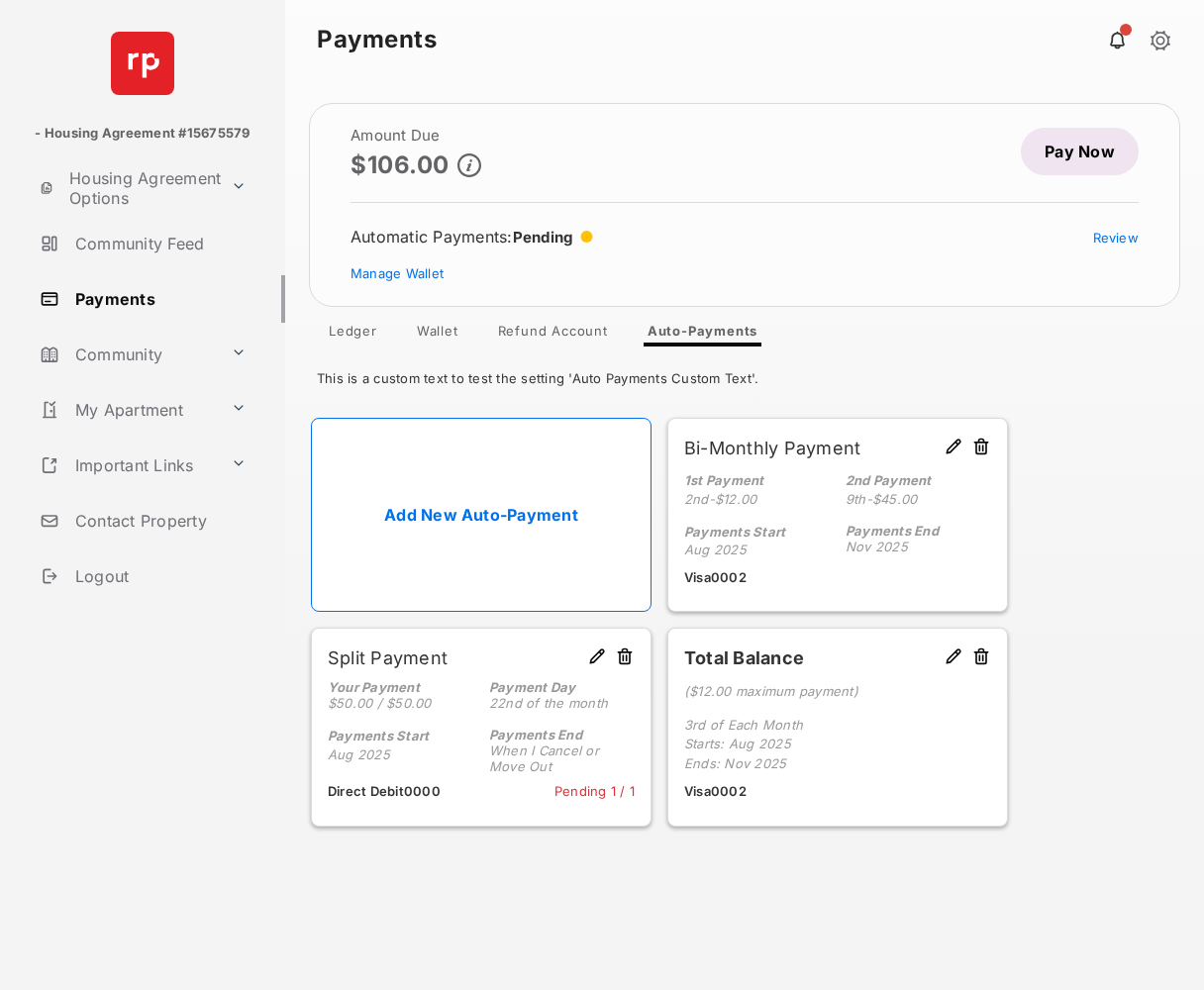 click at bounding box center [953, 657] 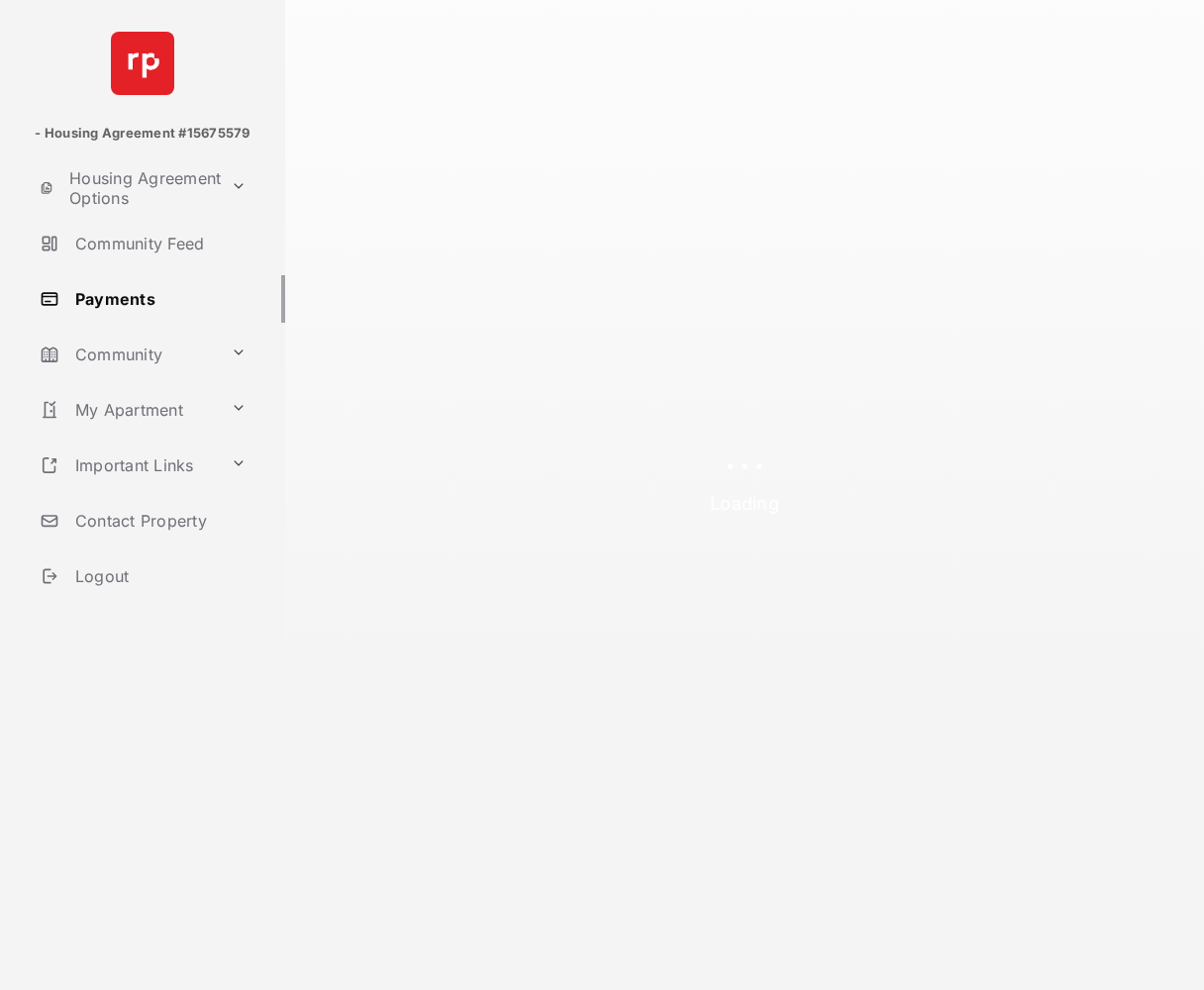 select on "**********" 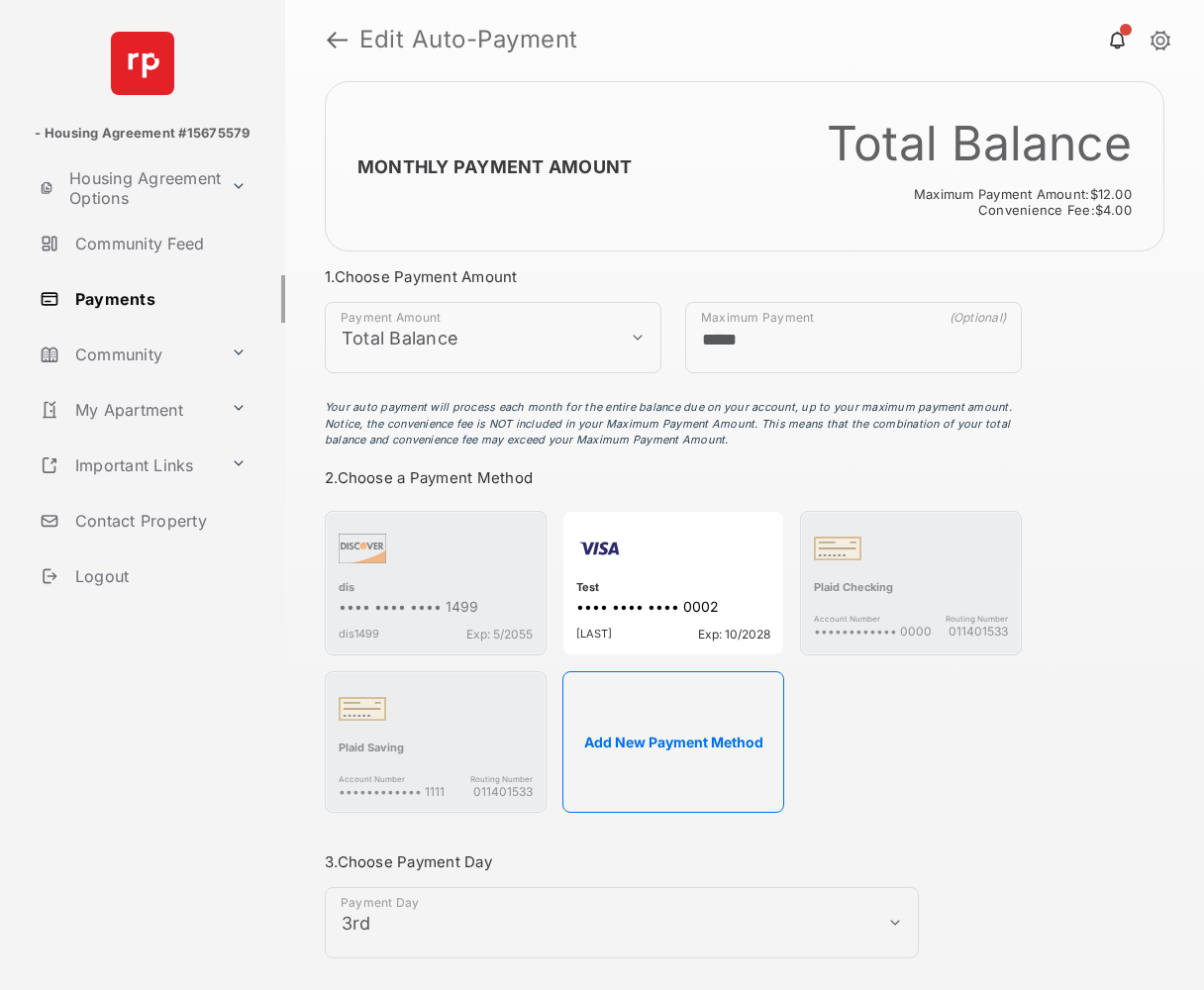 scroll, scrollTop: 247, scrollLeft: 0, axis: vertical 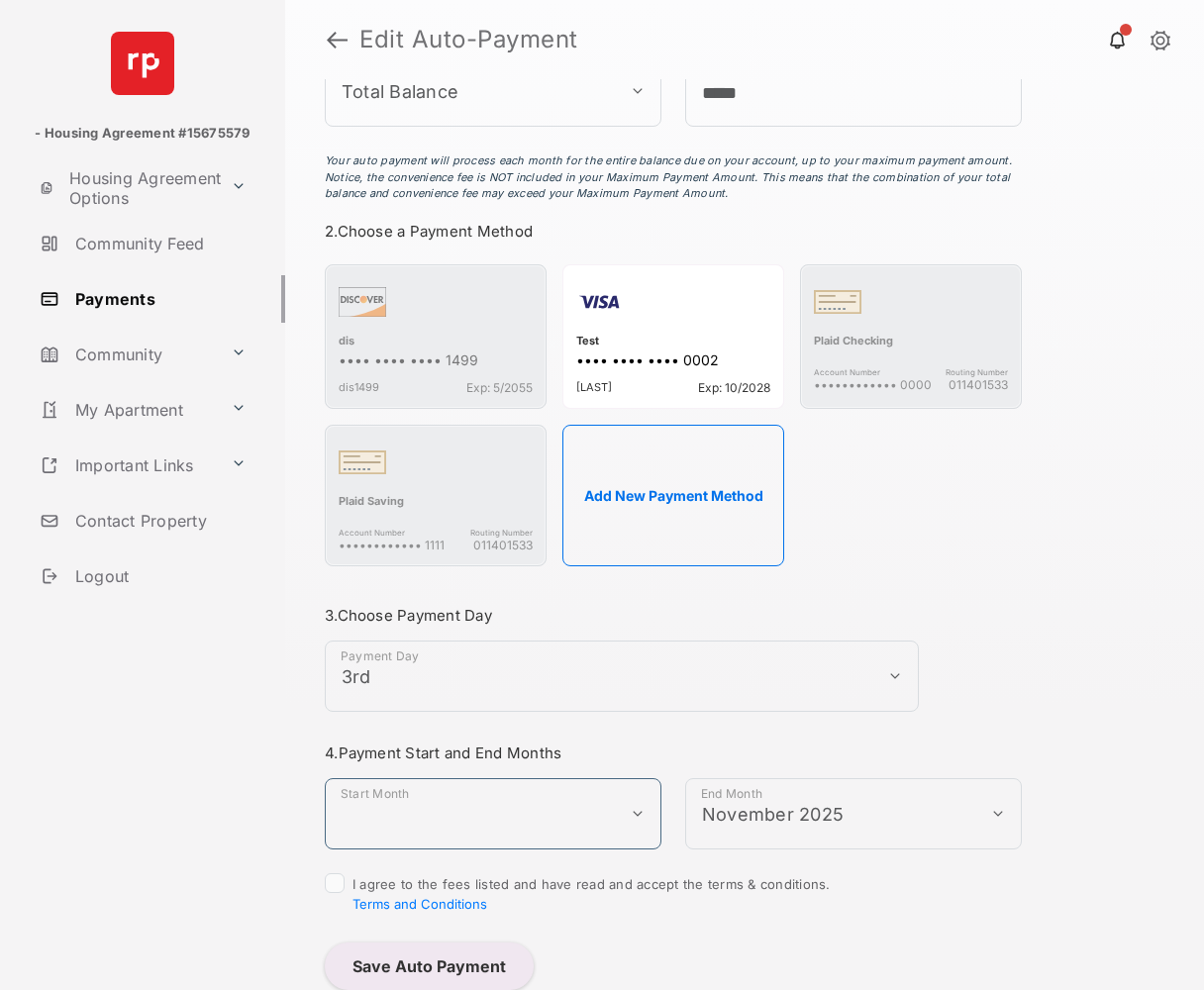 select on "**********" 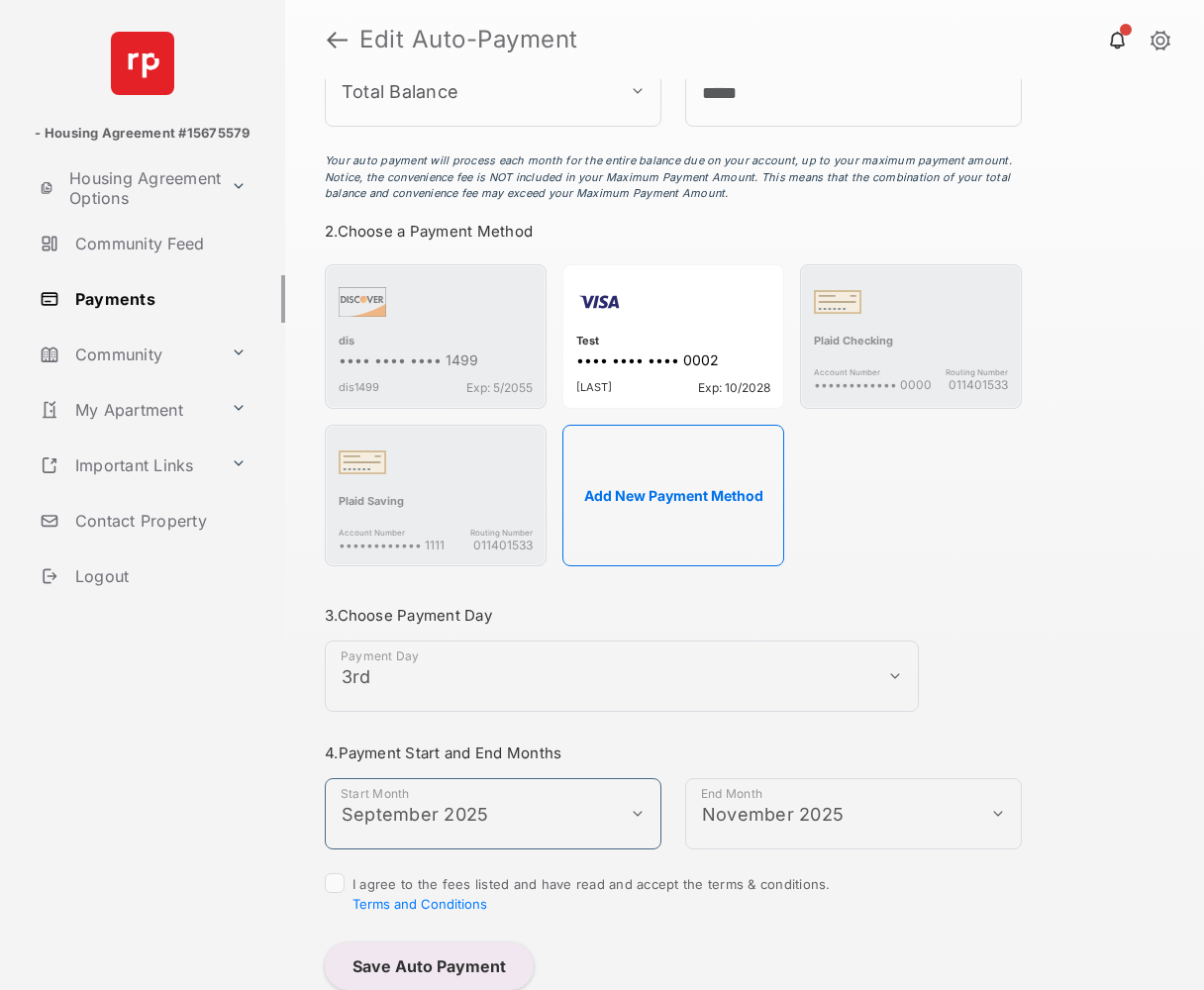 click on "I agree to the fees listed and have read and accept the terms & conditions. Terms and Conditions" at bounding box center [591, 894] 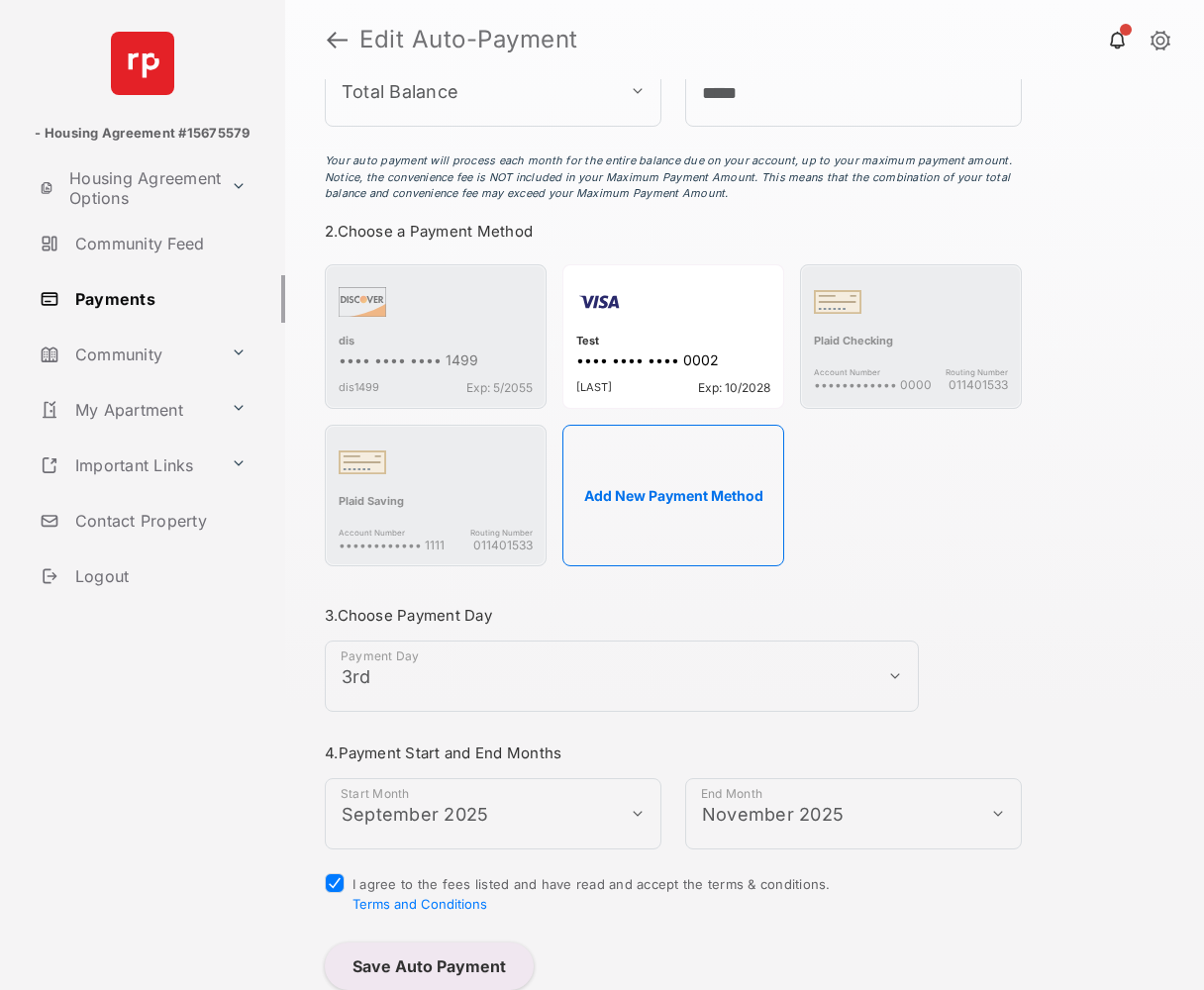 click on "Save Auto Payment" at bounding box center [429, 966] 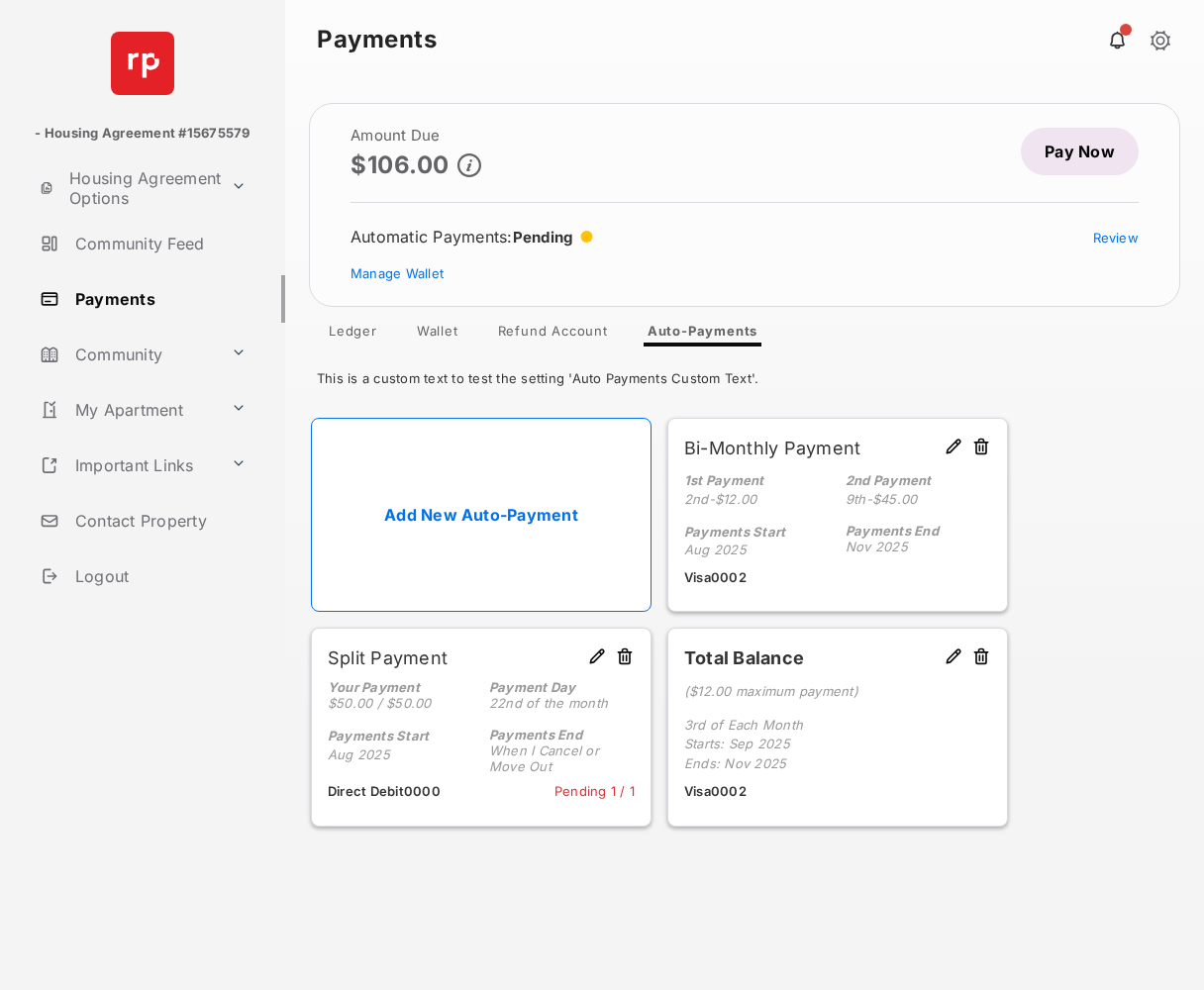 click at bounding box center (981, 657) 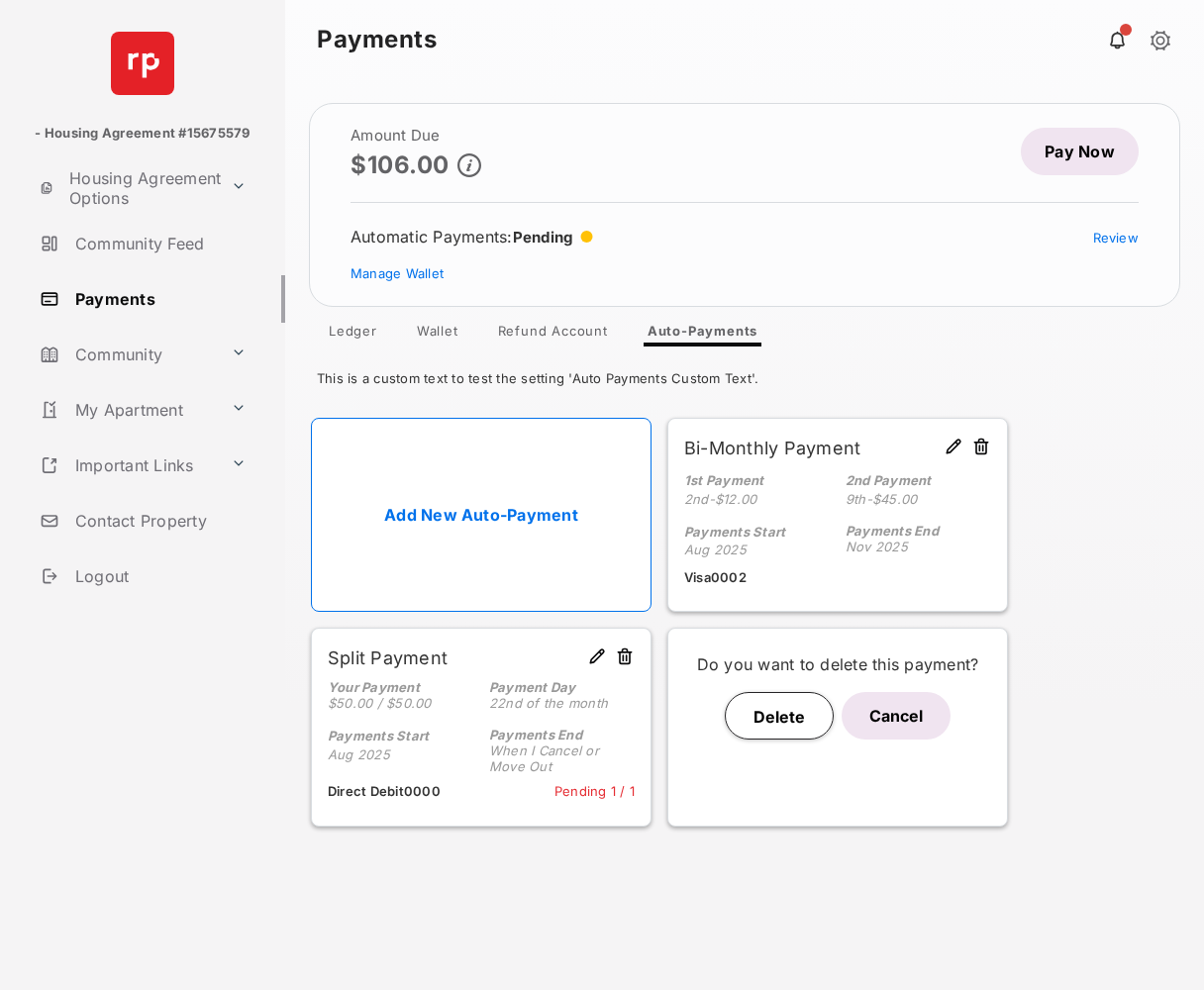 click on "Delete" at bounding box center (779, 716) 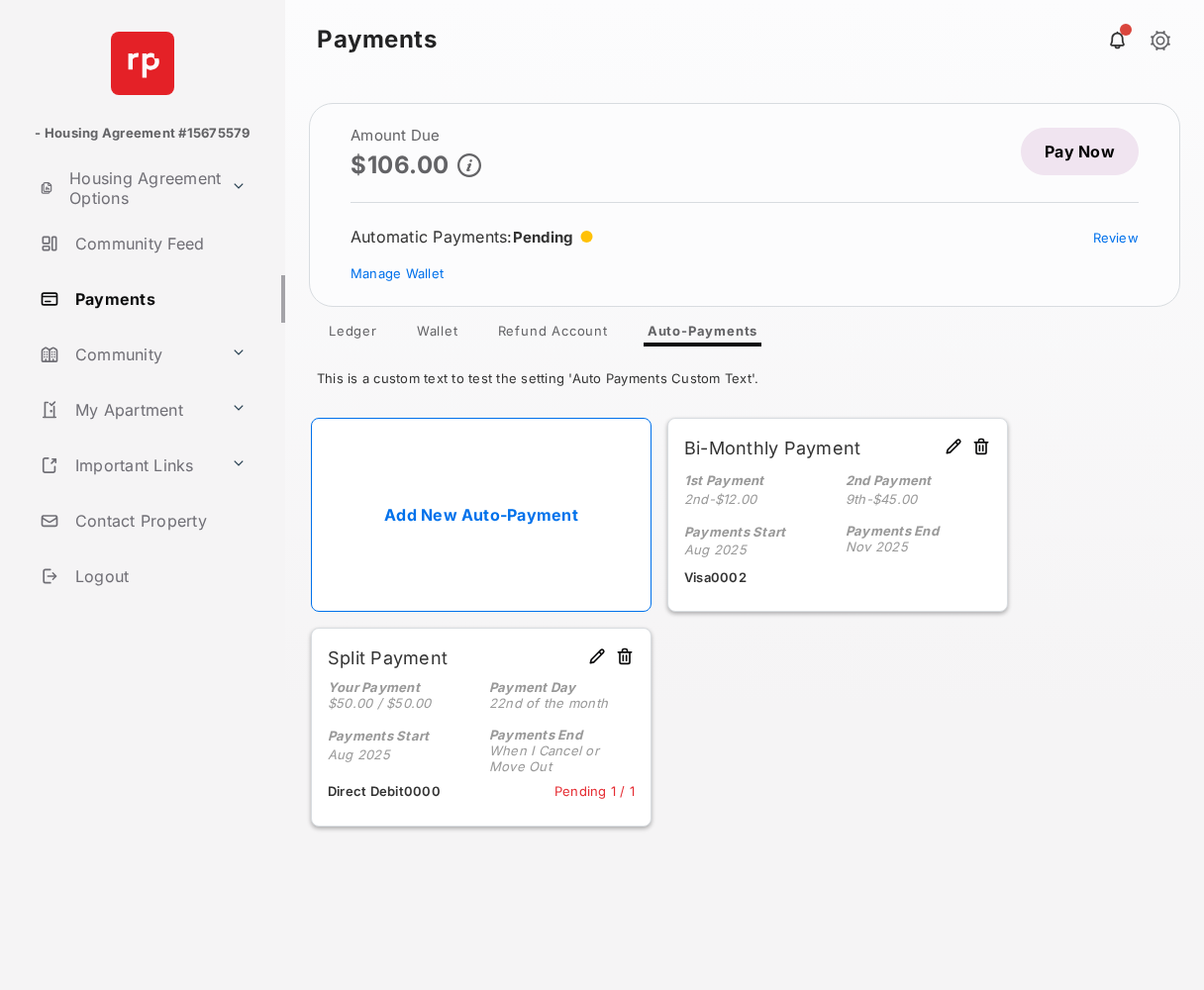 click at bounding box center (981, 447) 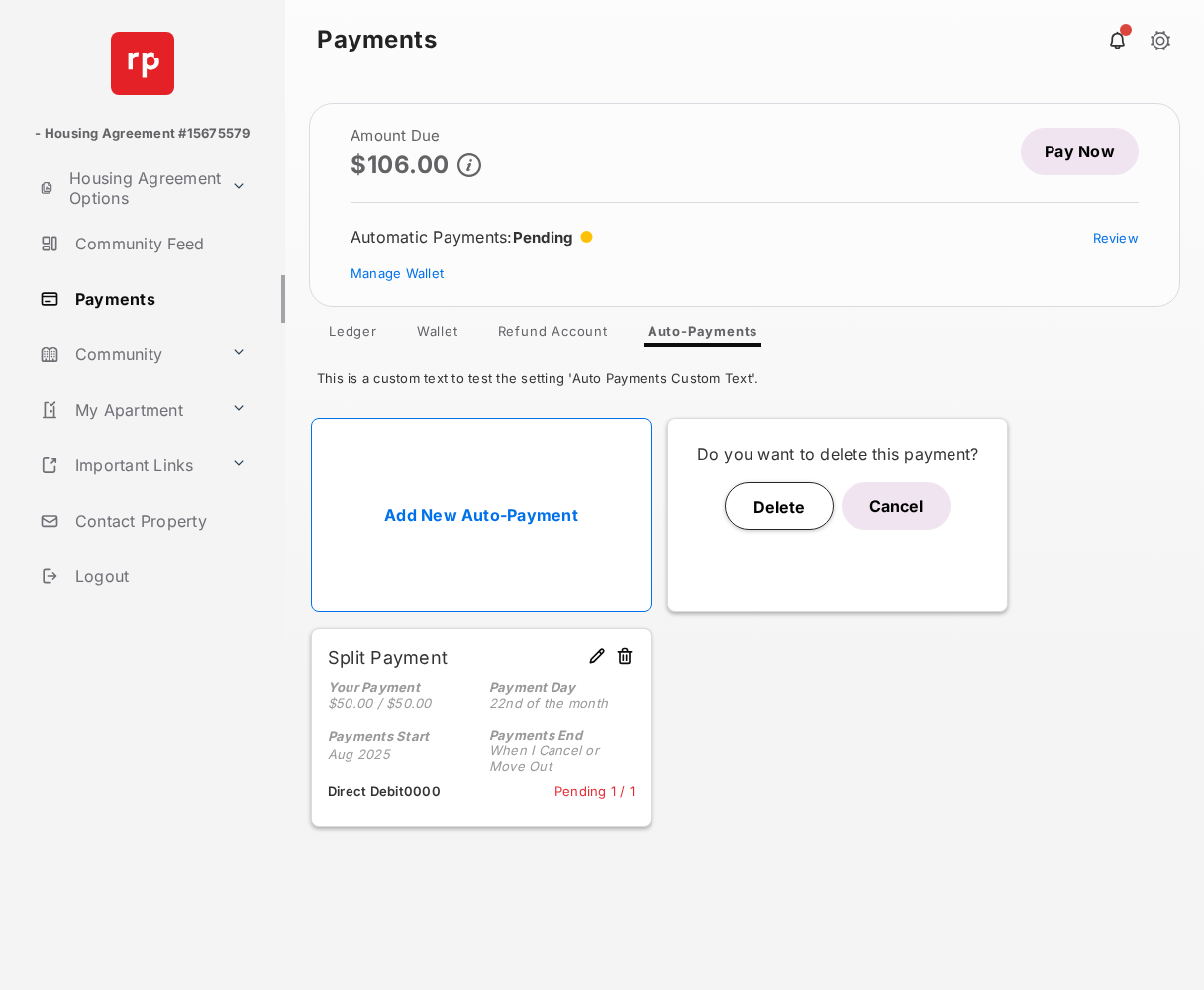 click on "Delete" at bounding box center (779, 506) 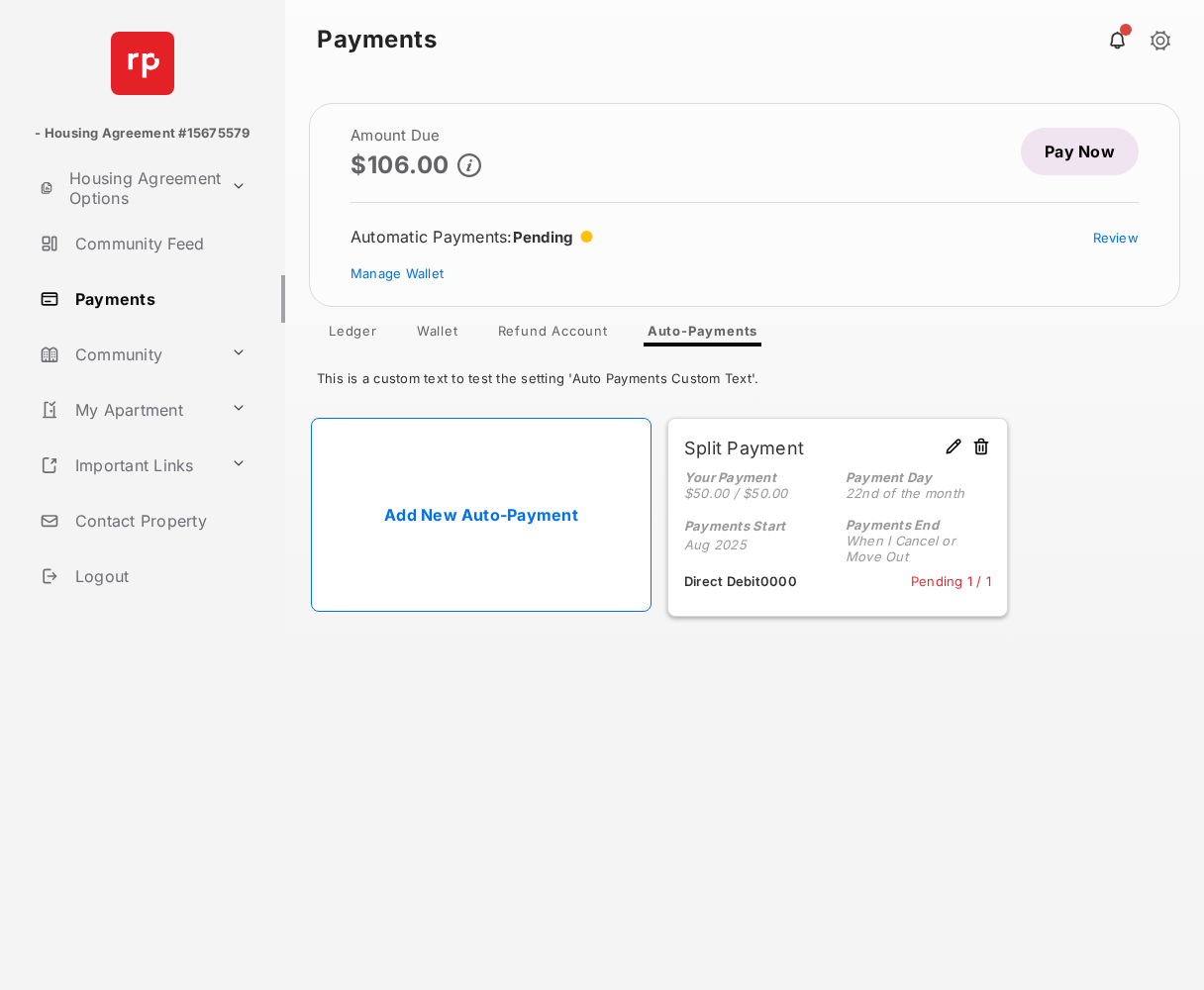 click at bounding box center [981, 447] 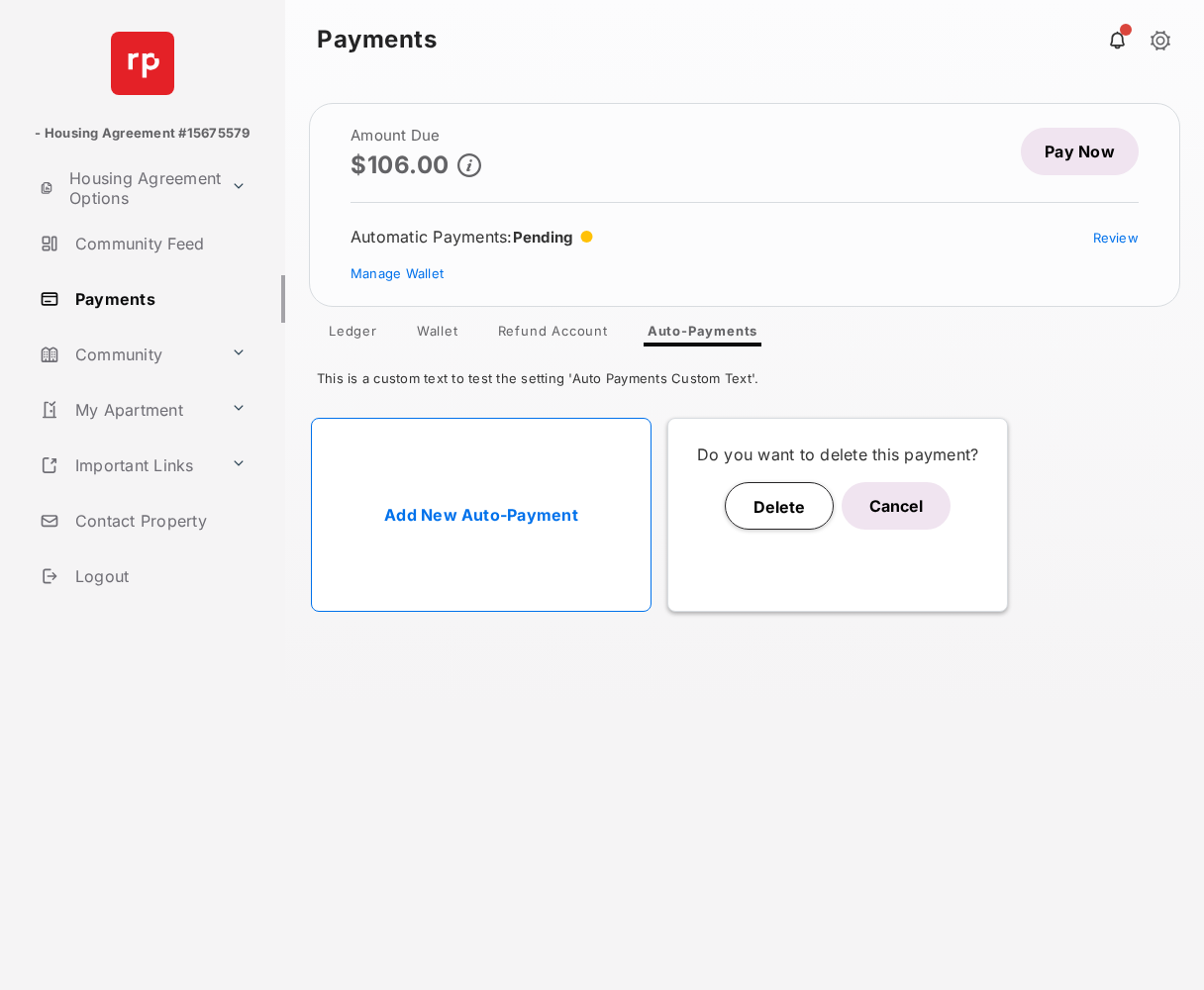 click on "Delete" at bounding box center (779, 506) 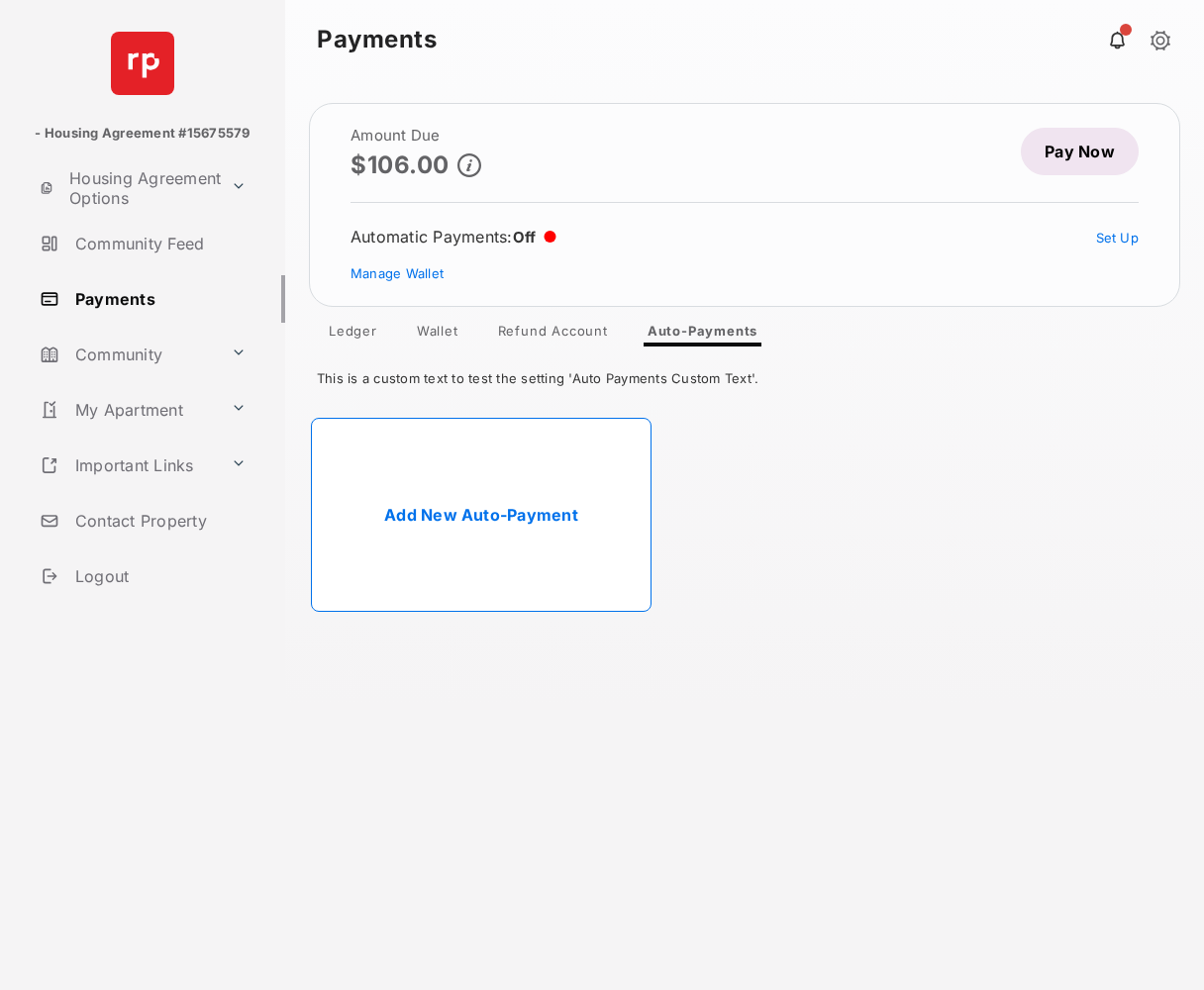 click on "Add New Auto-Payment" at bounding box center (481, 515) 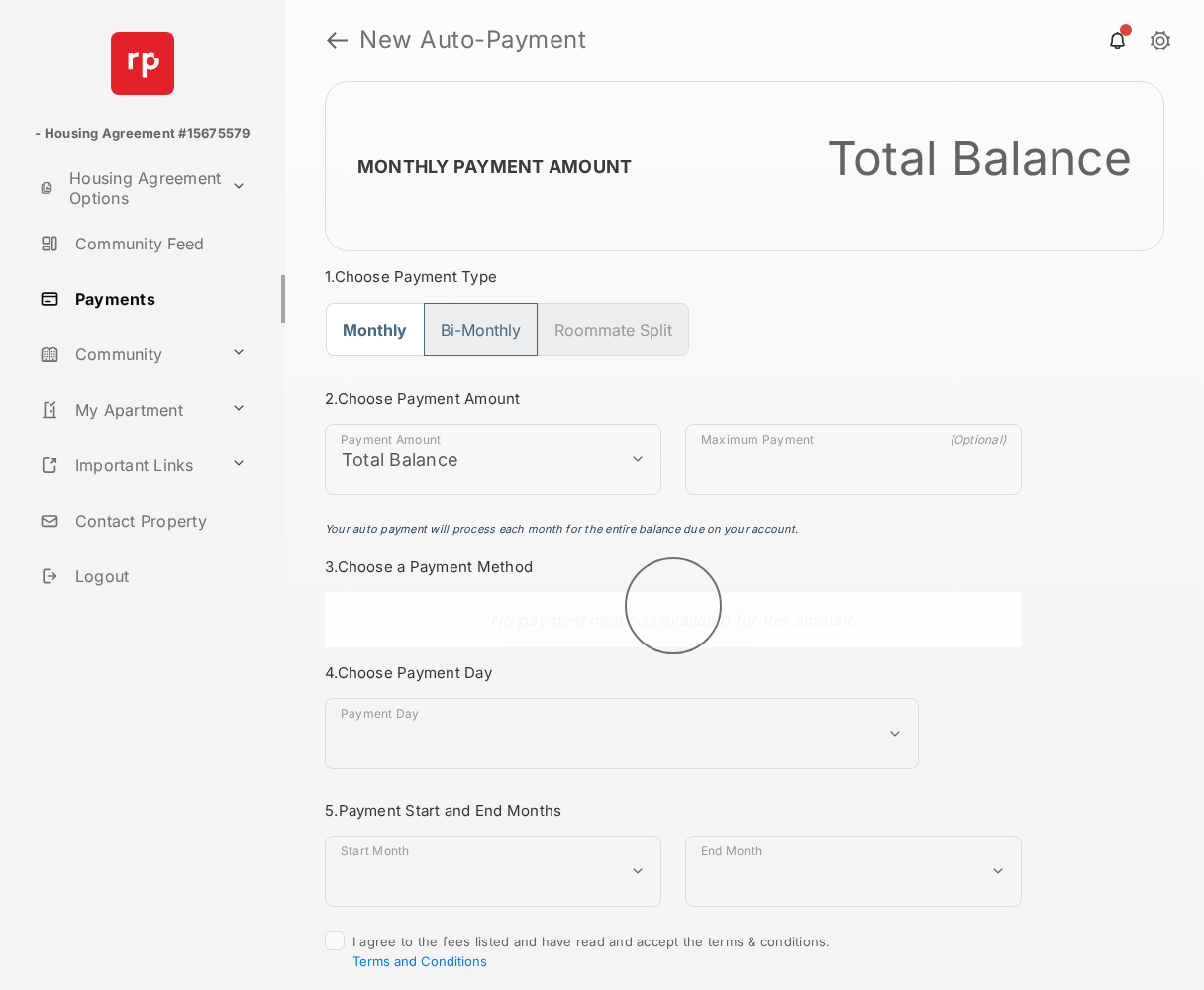 click on "Bi-Monthly" at bounding box center [480, 330] 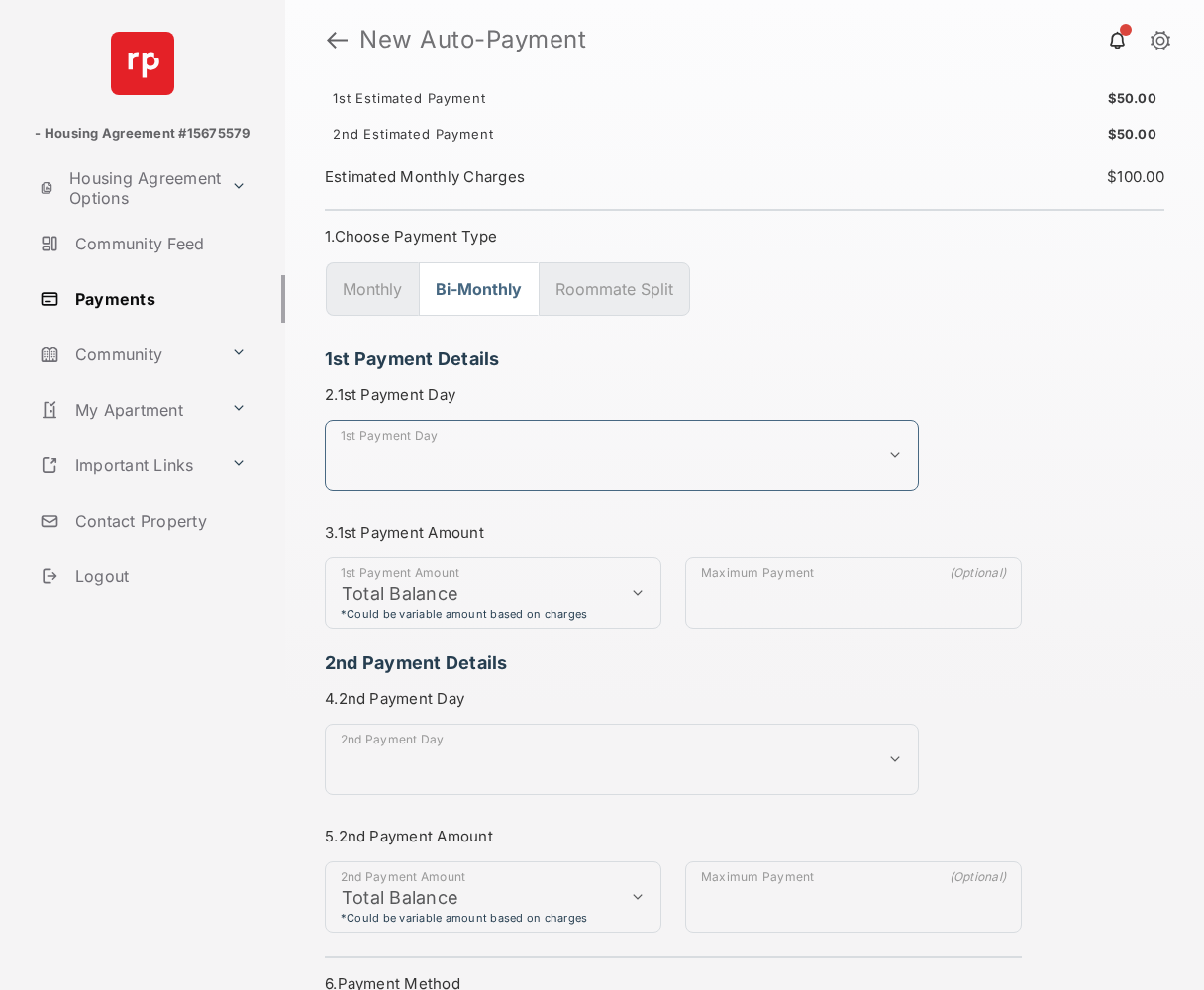 select on "*" 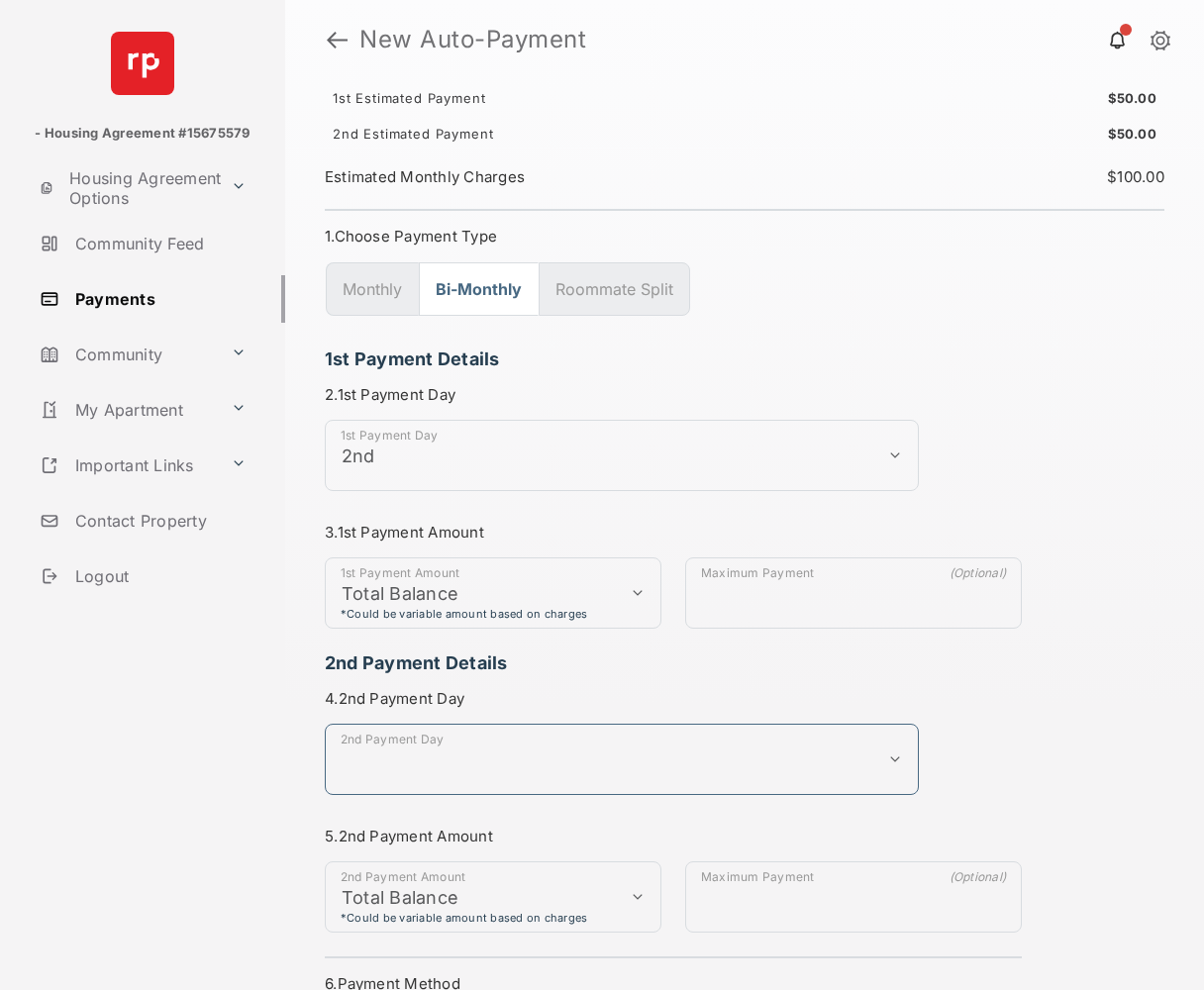 select on "*" 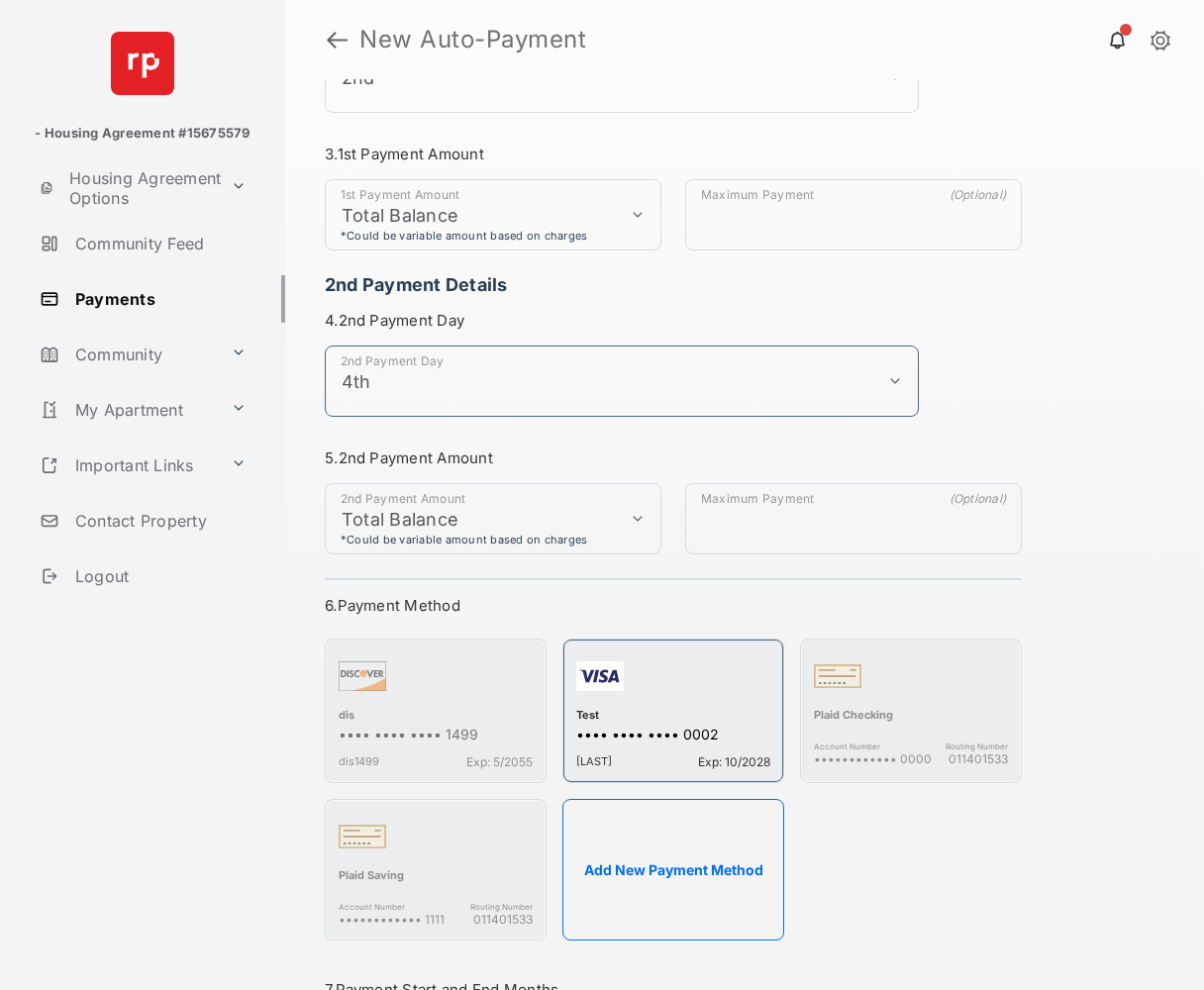 scroll, scrollTop: 382, scrollLeft: 0, axis: vertical 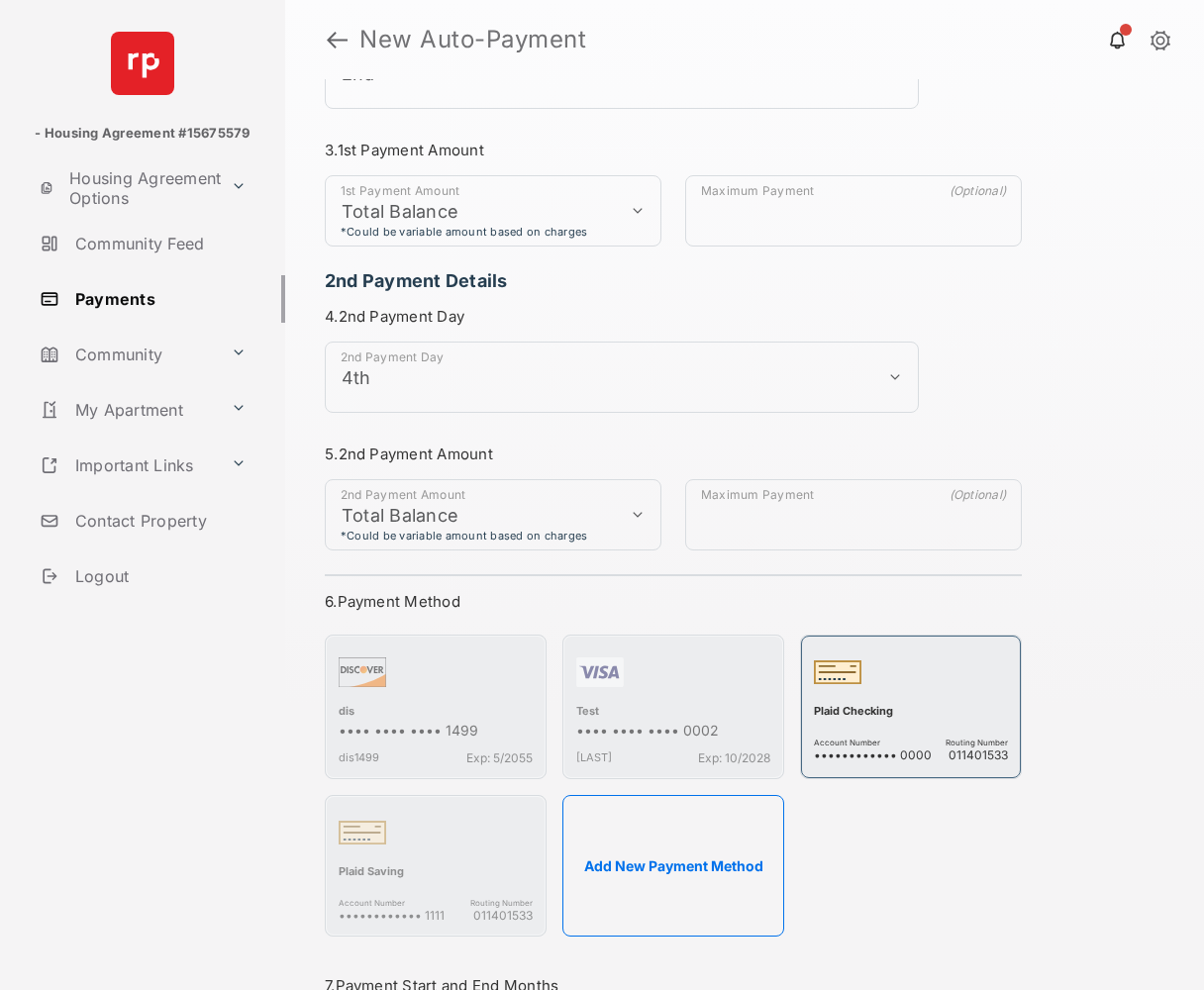 click on "Plaid Checking Account Number •••••••••••• 0000 Routing Number 011401533" at bounding box center [911, 707] 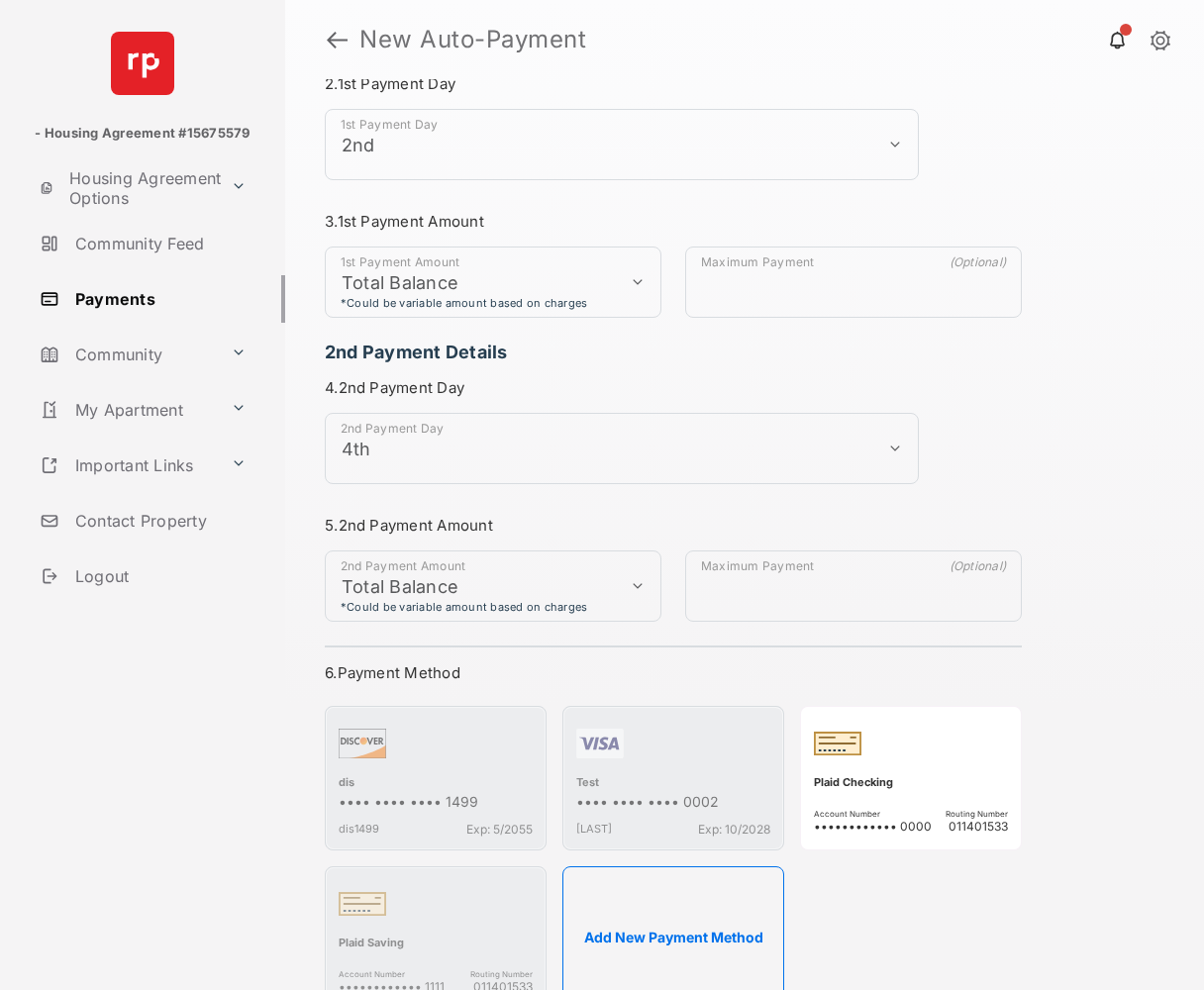 scroll, scrollTop: 833, scrollLeft: 0, axis: vertical 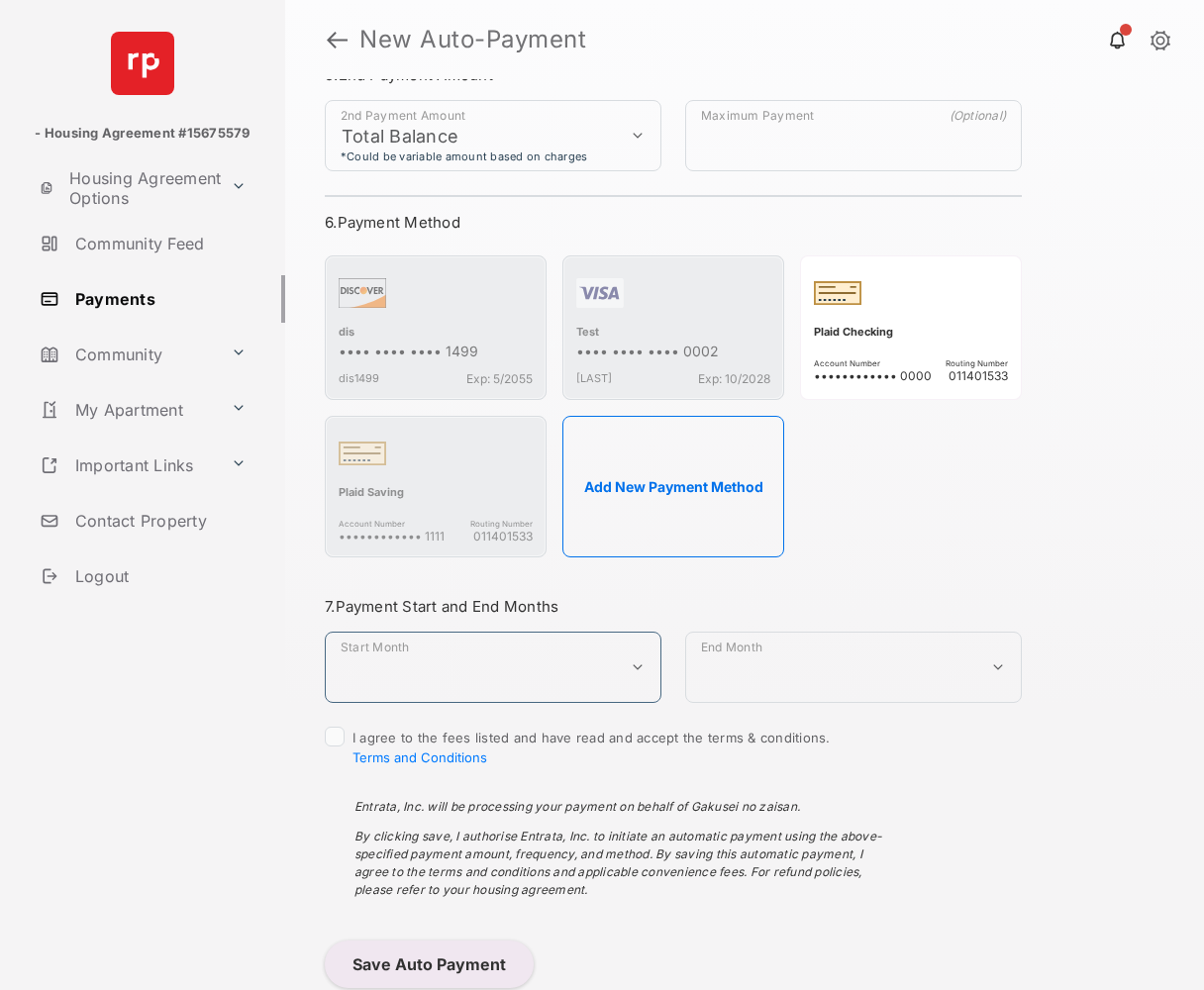 select on "**********" 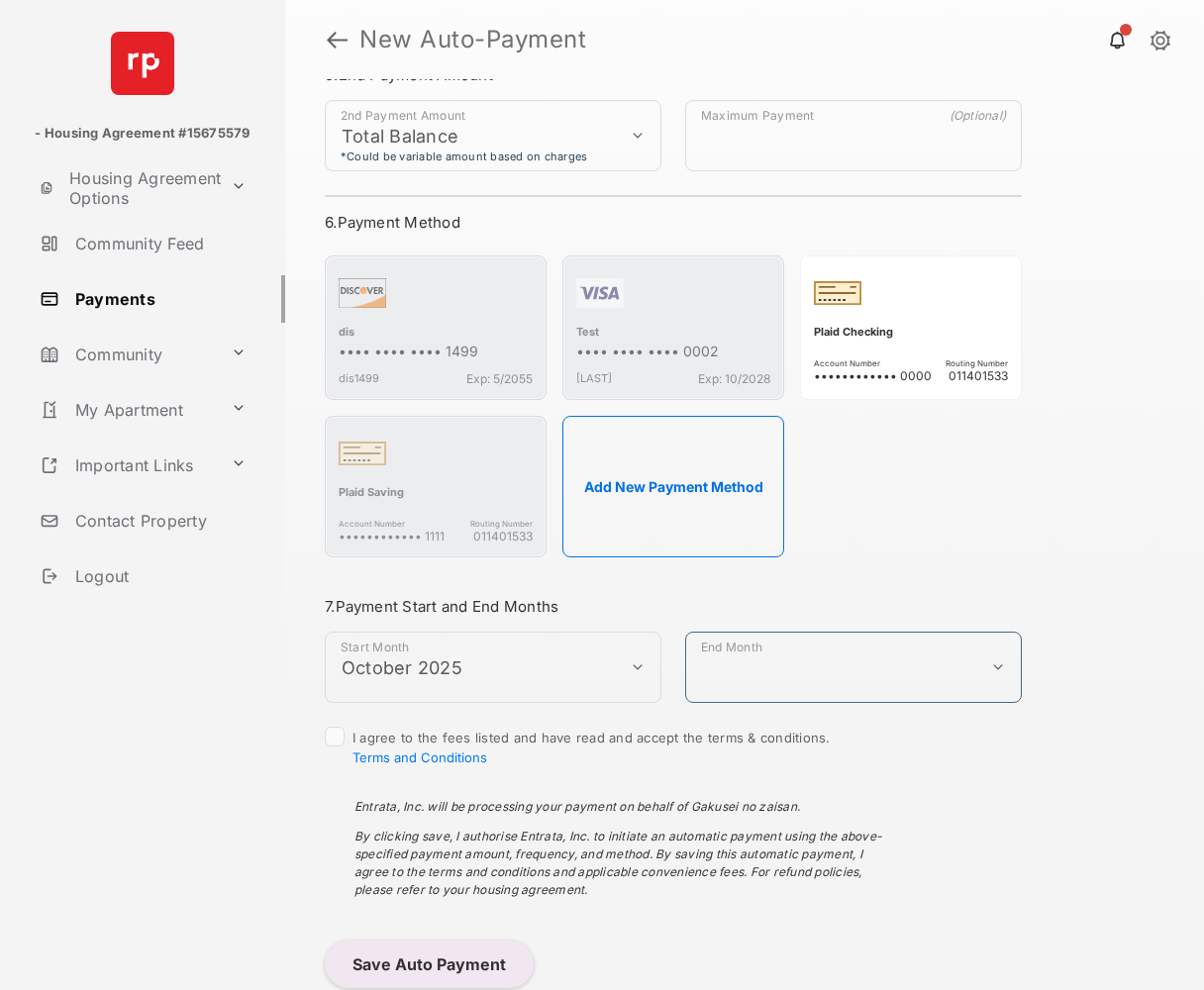 select on "**********" 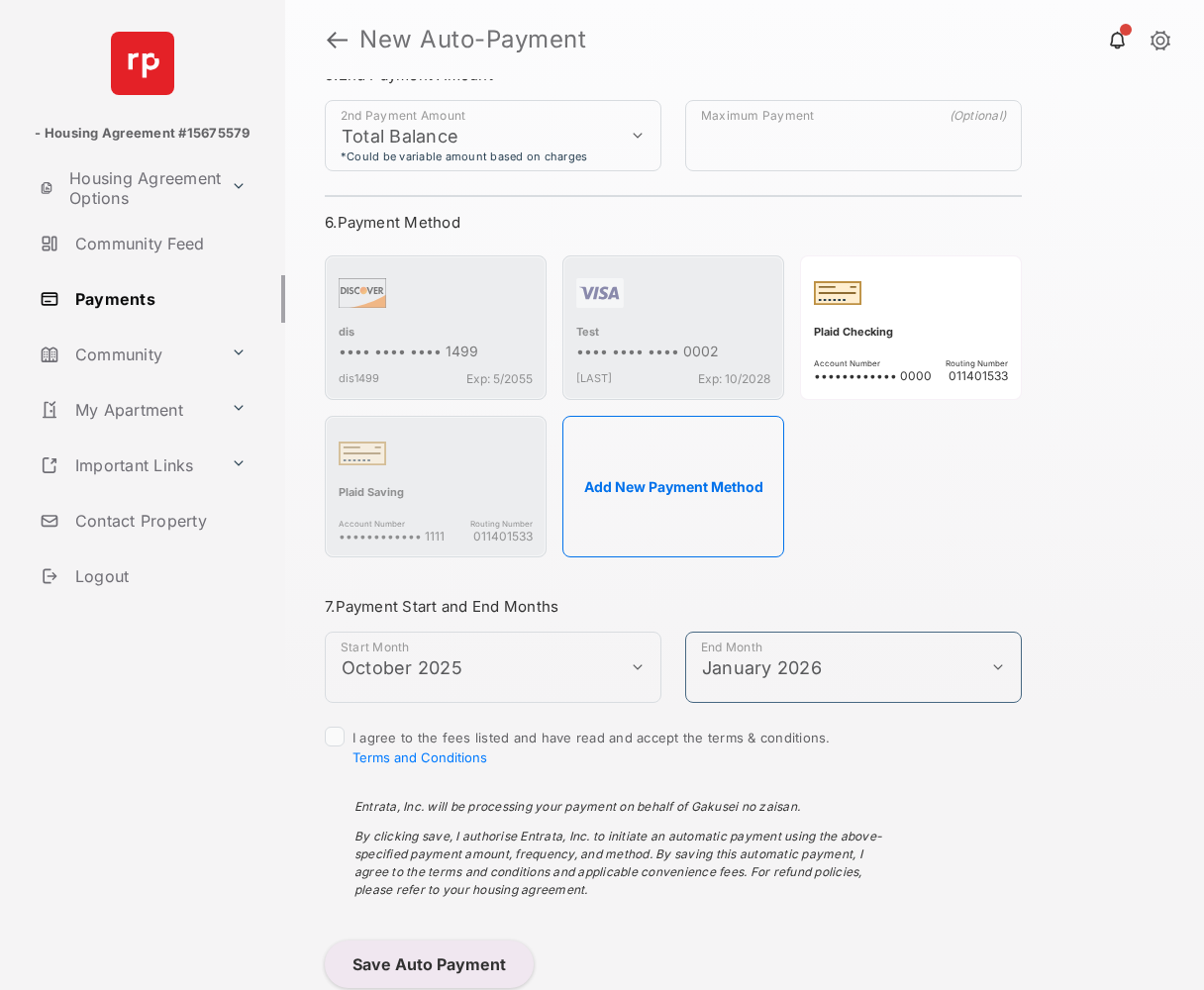 click on "I agree to the fees listed and have read and accept the terms & conditions. Terms and Conditions" at bounding box center [591, 747] 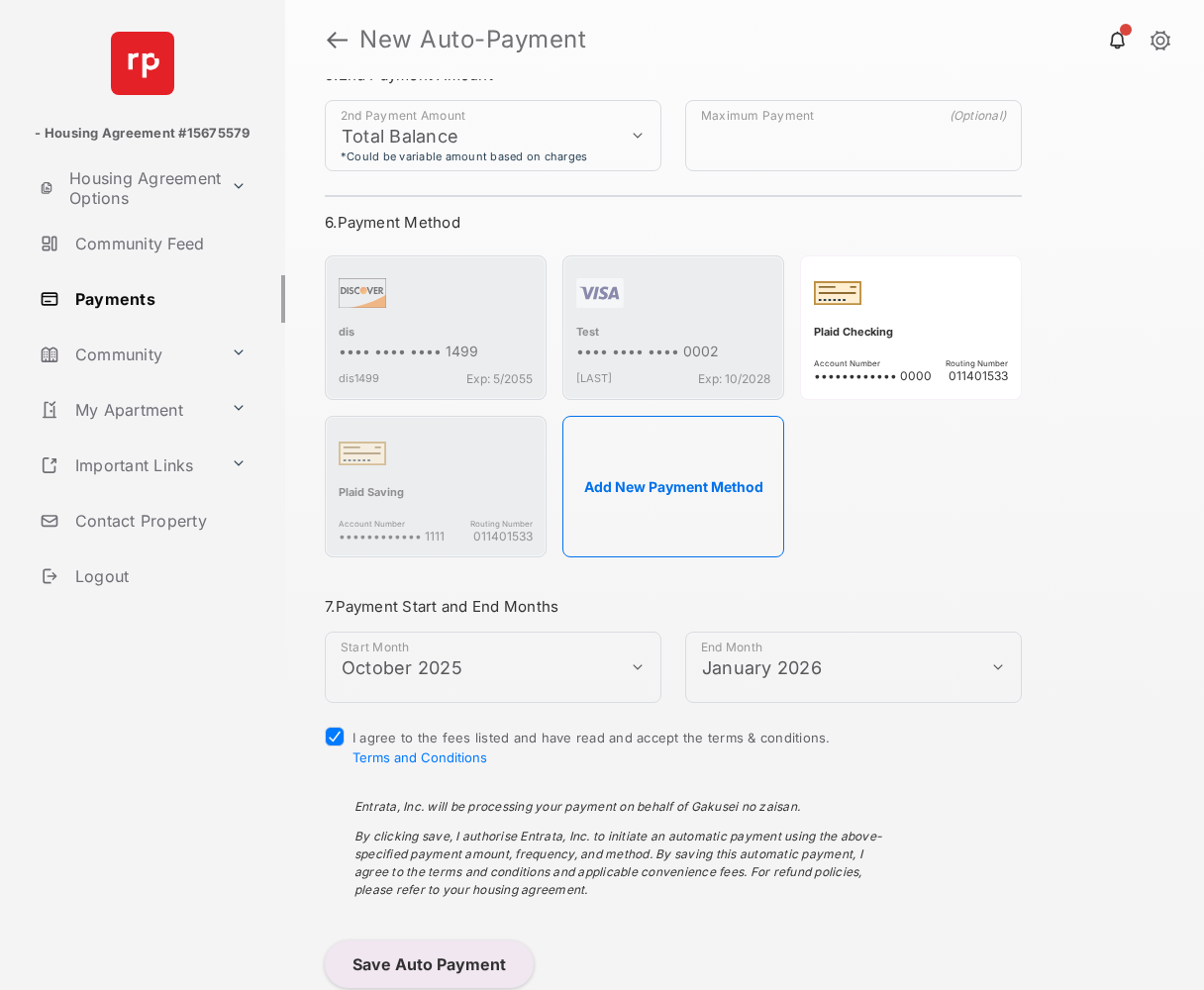 click on "Save Auto Payment" 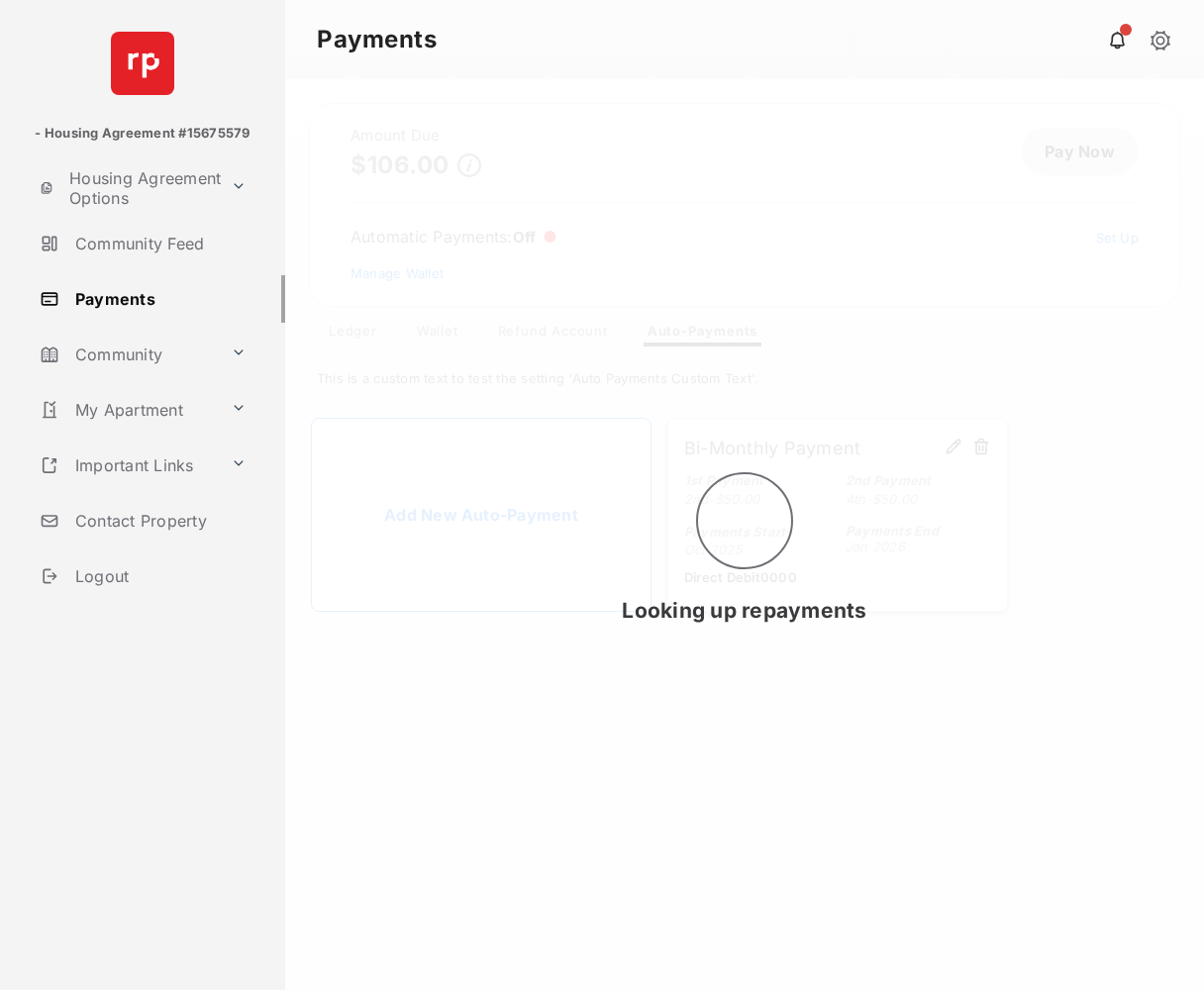 click on "Looking up repayments" at bounding box center [745, 535] 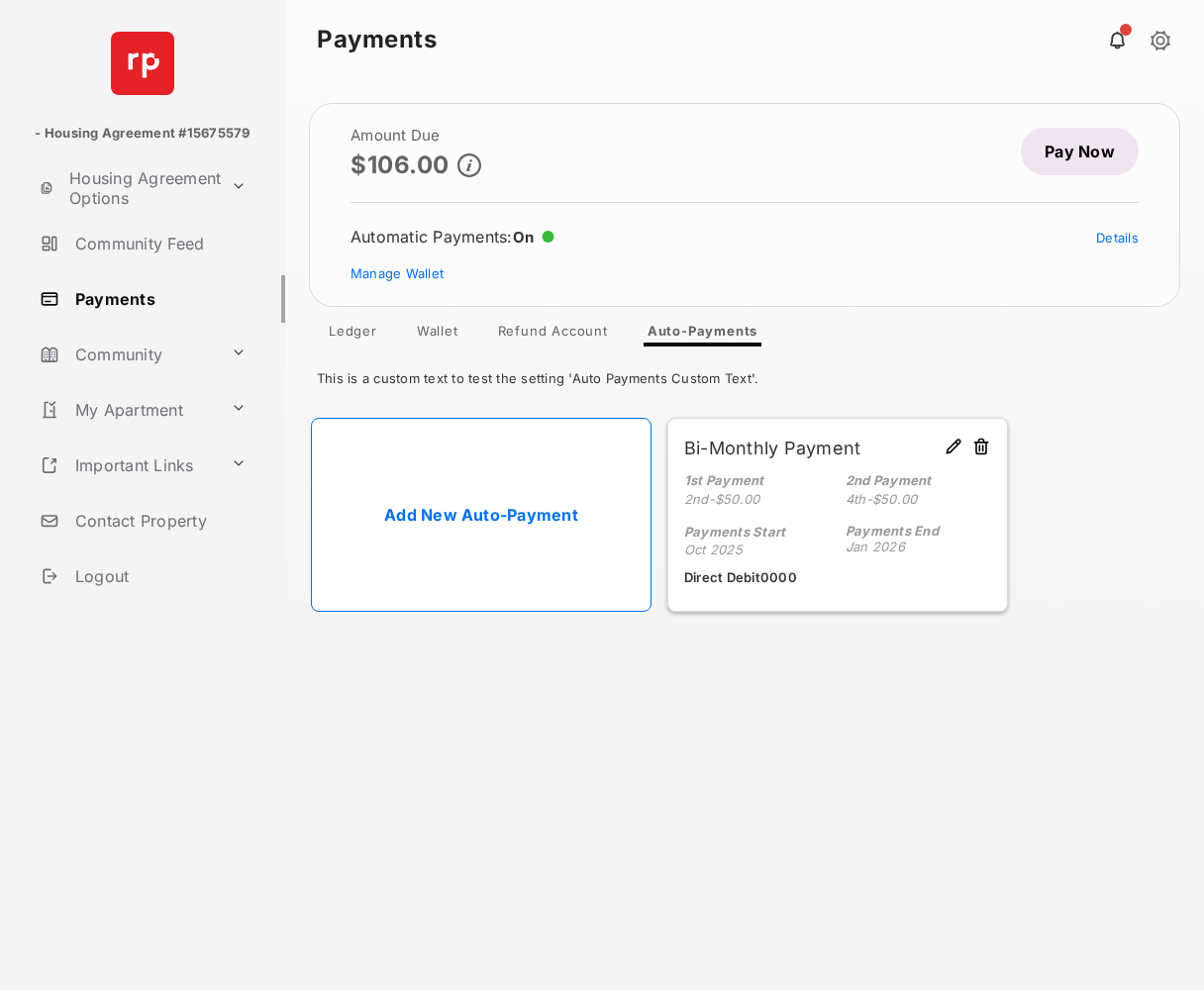 click at bounding box center (953, 447) 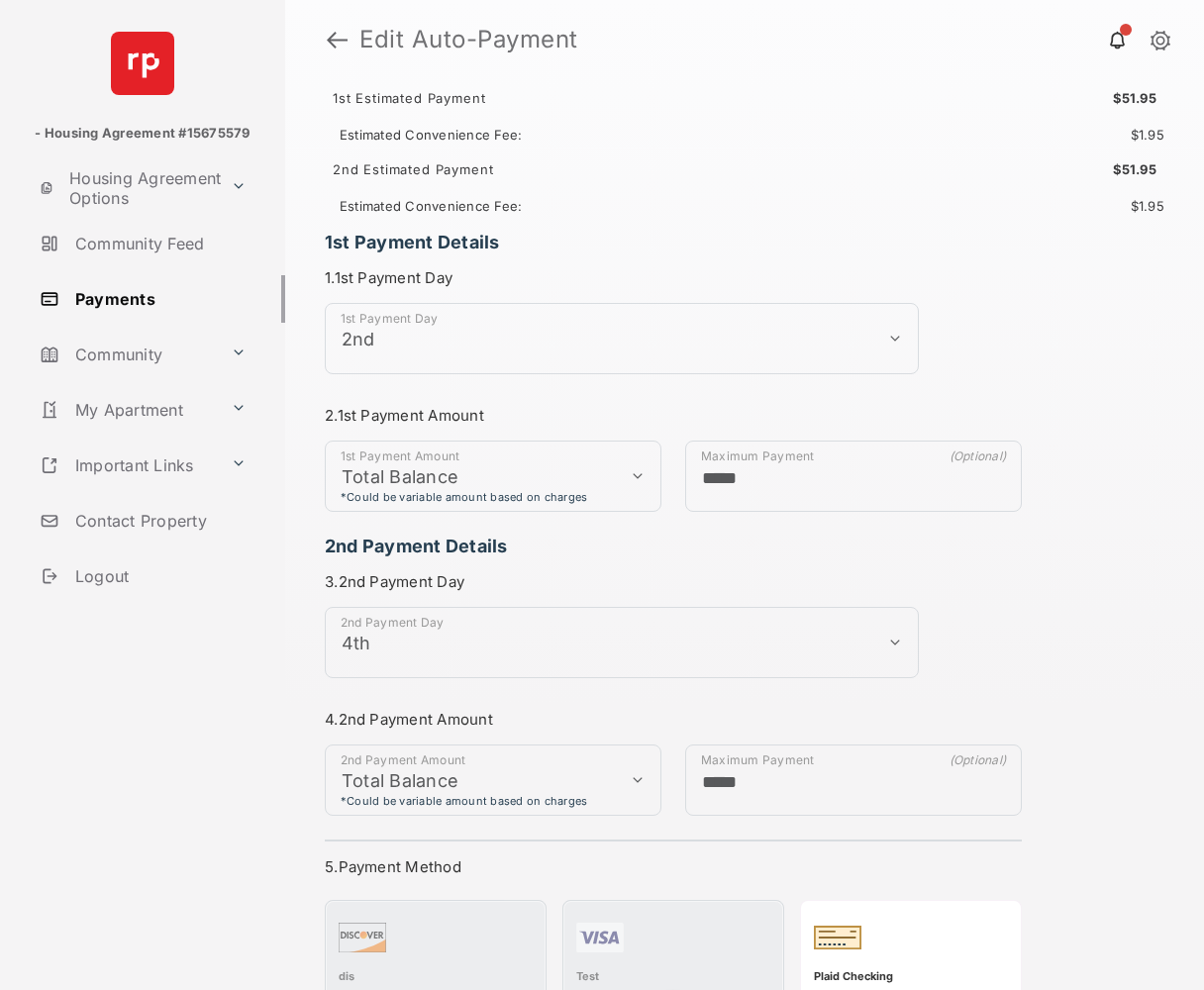 scroll, scrollTop: 644, scrollLeft: 0, axis: vertical 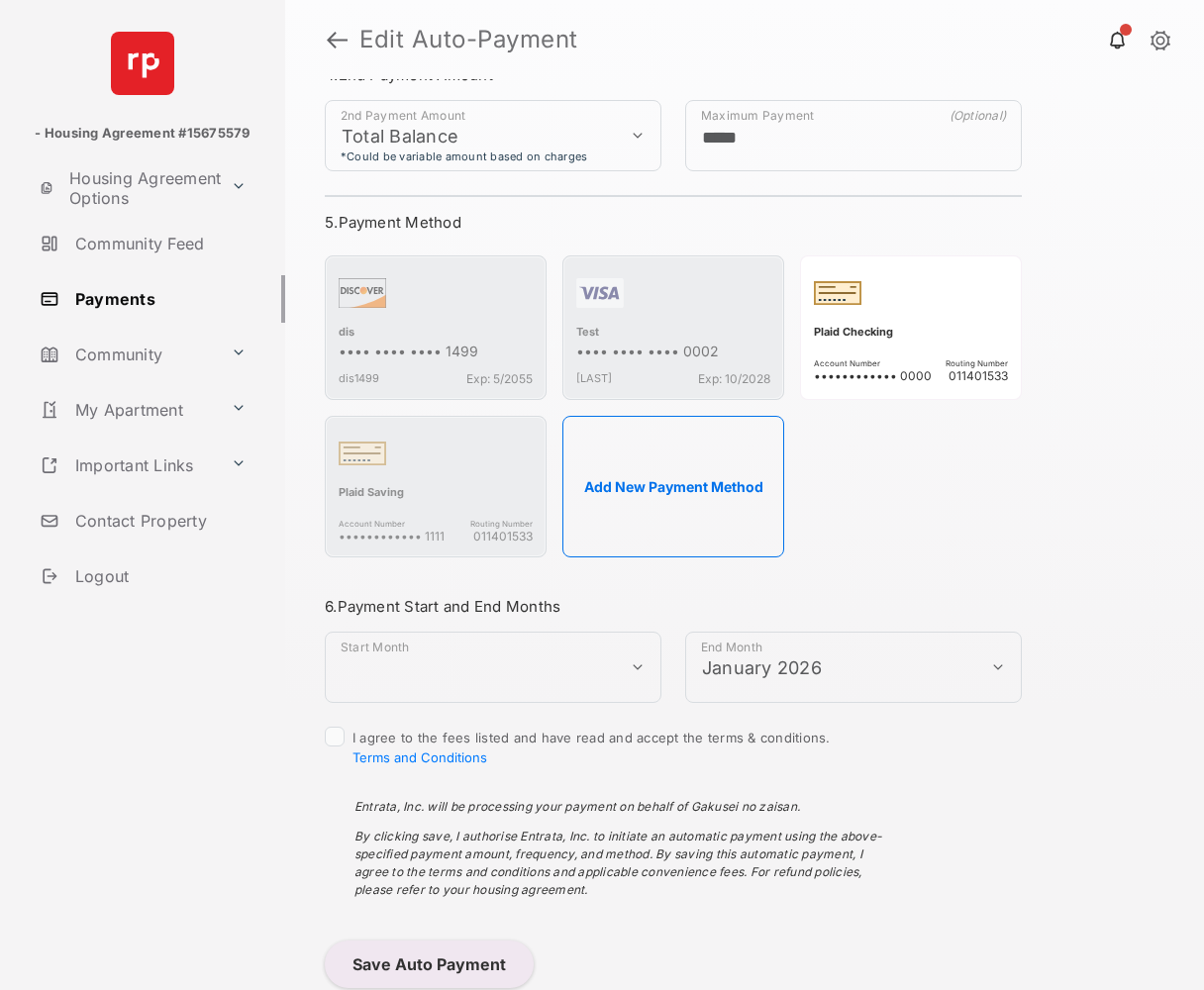 click at bounding box center [337, 40] 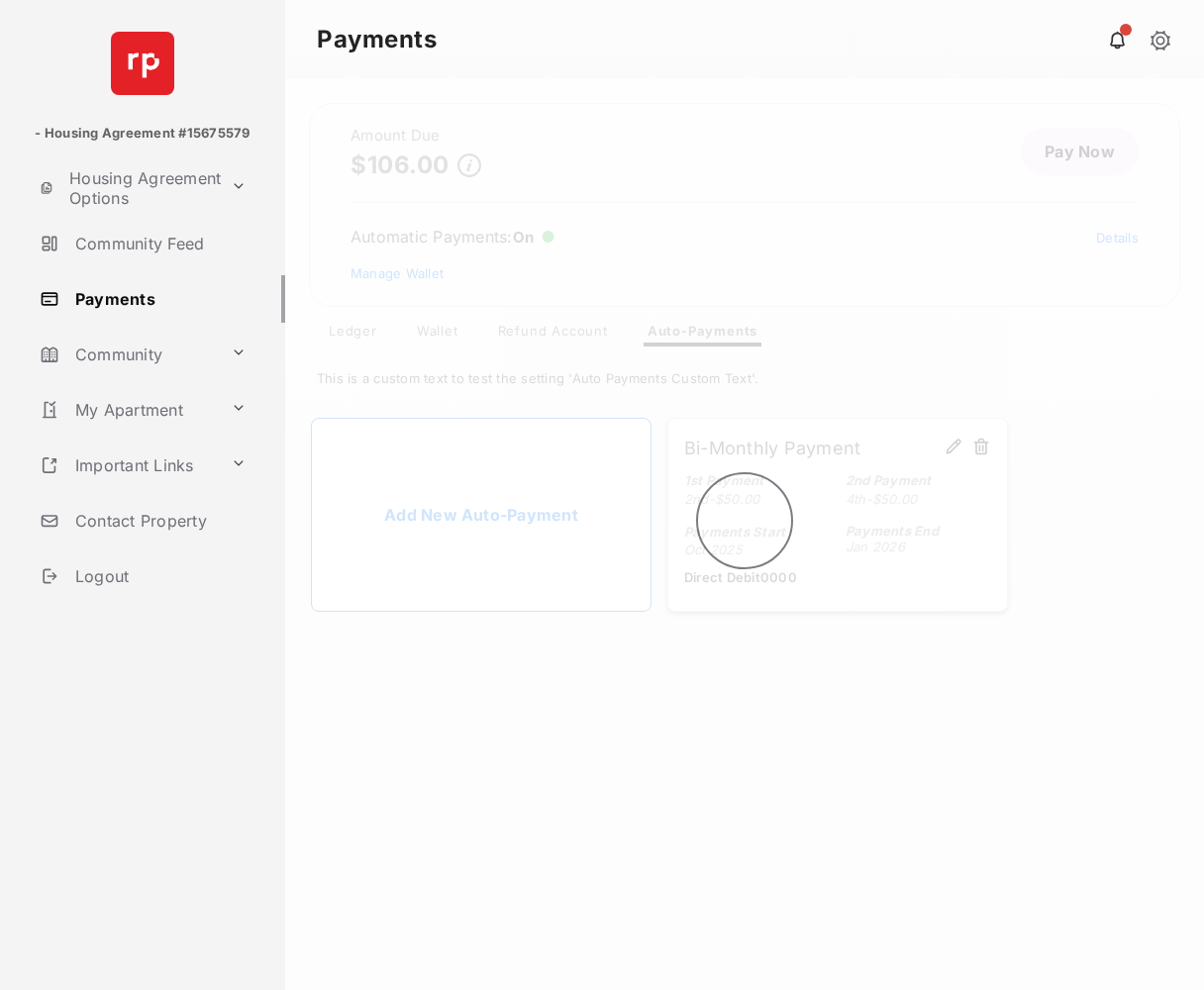 click at bounding box center [745, 535] 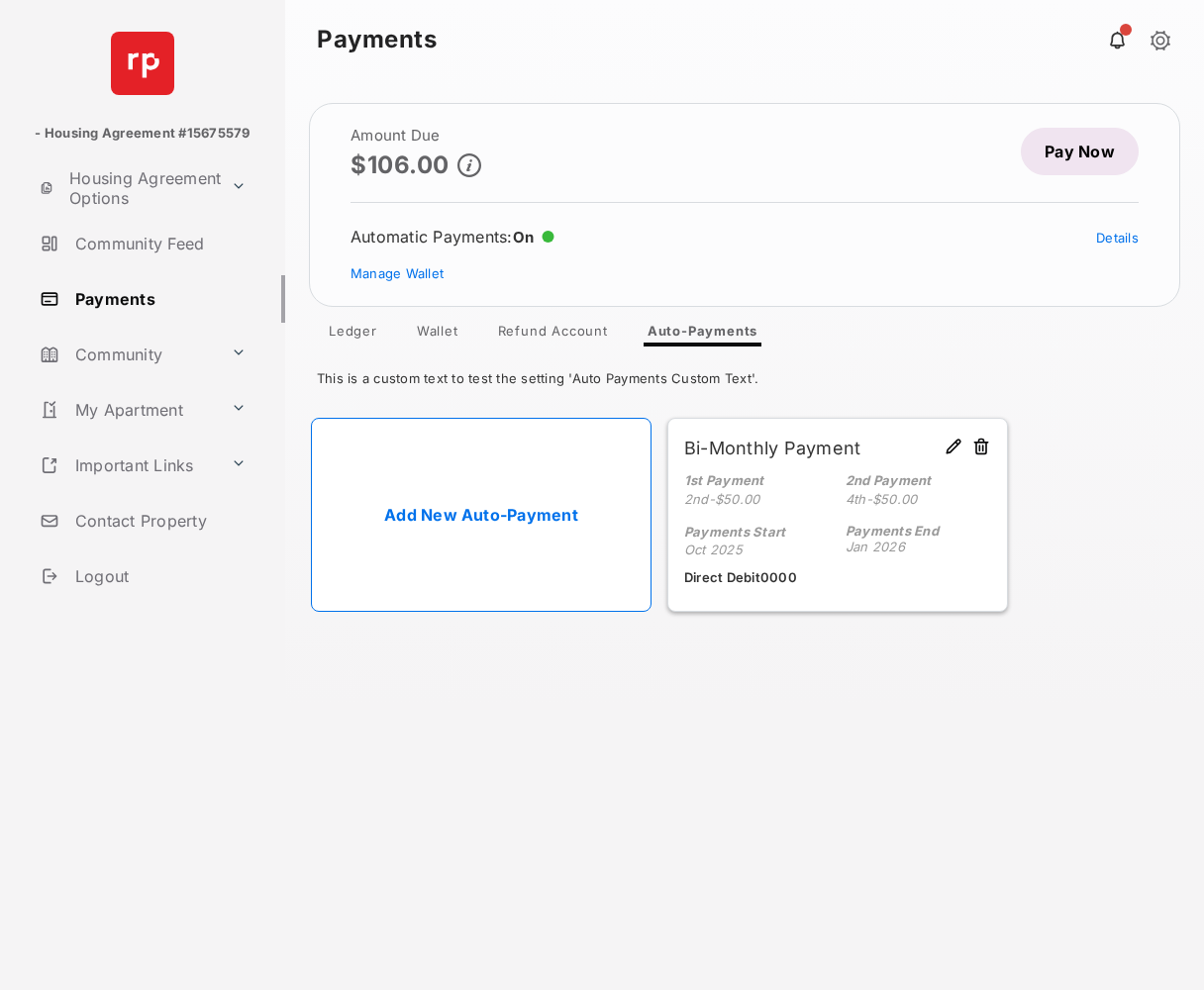 click at bounding box center (953, 447) 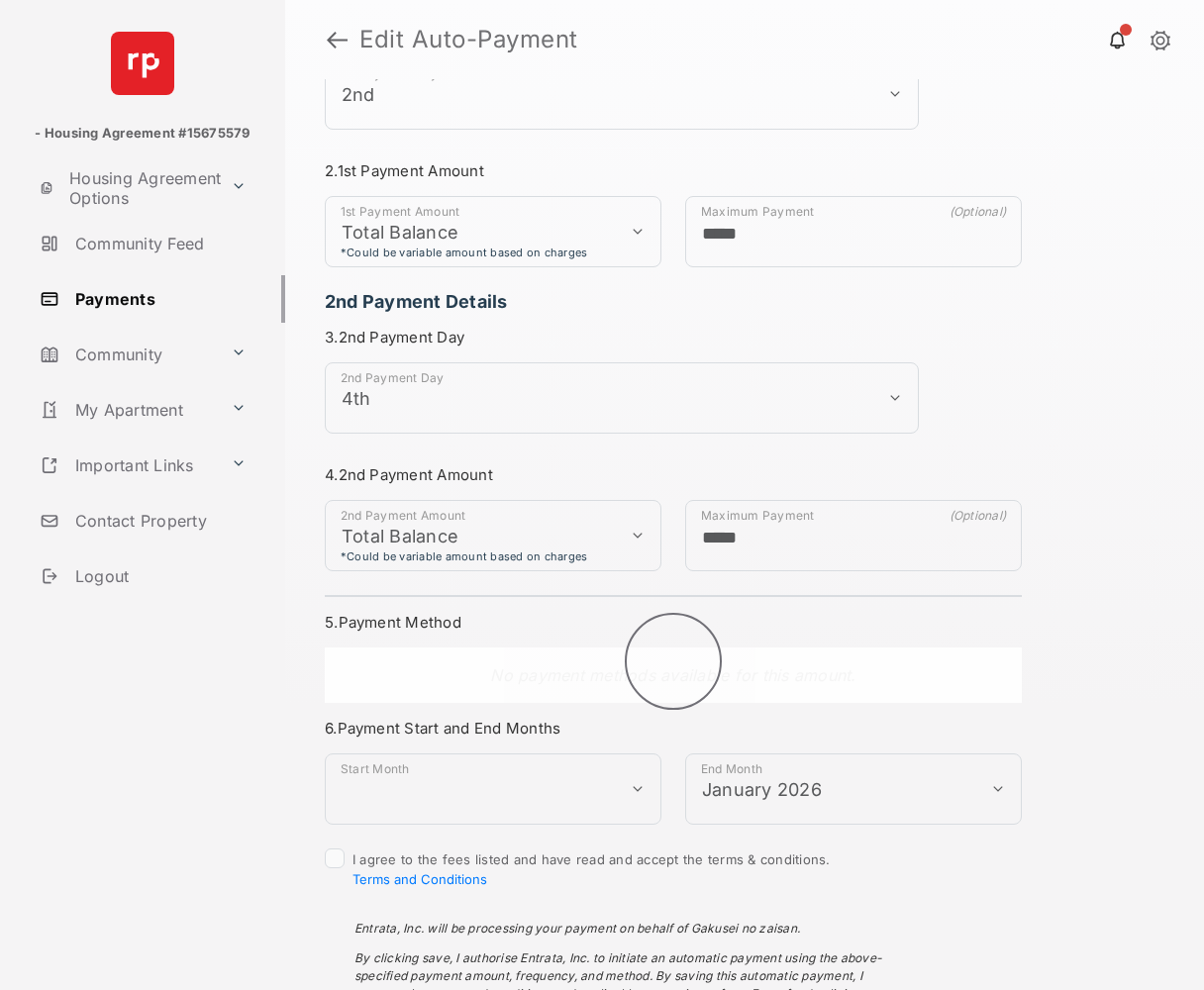 scroll, scrollTop: 295, scrollLeft: 0, axis: vertical 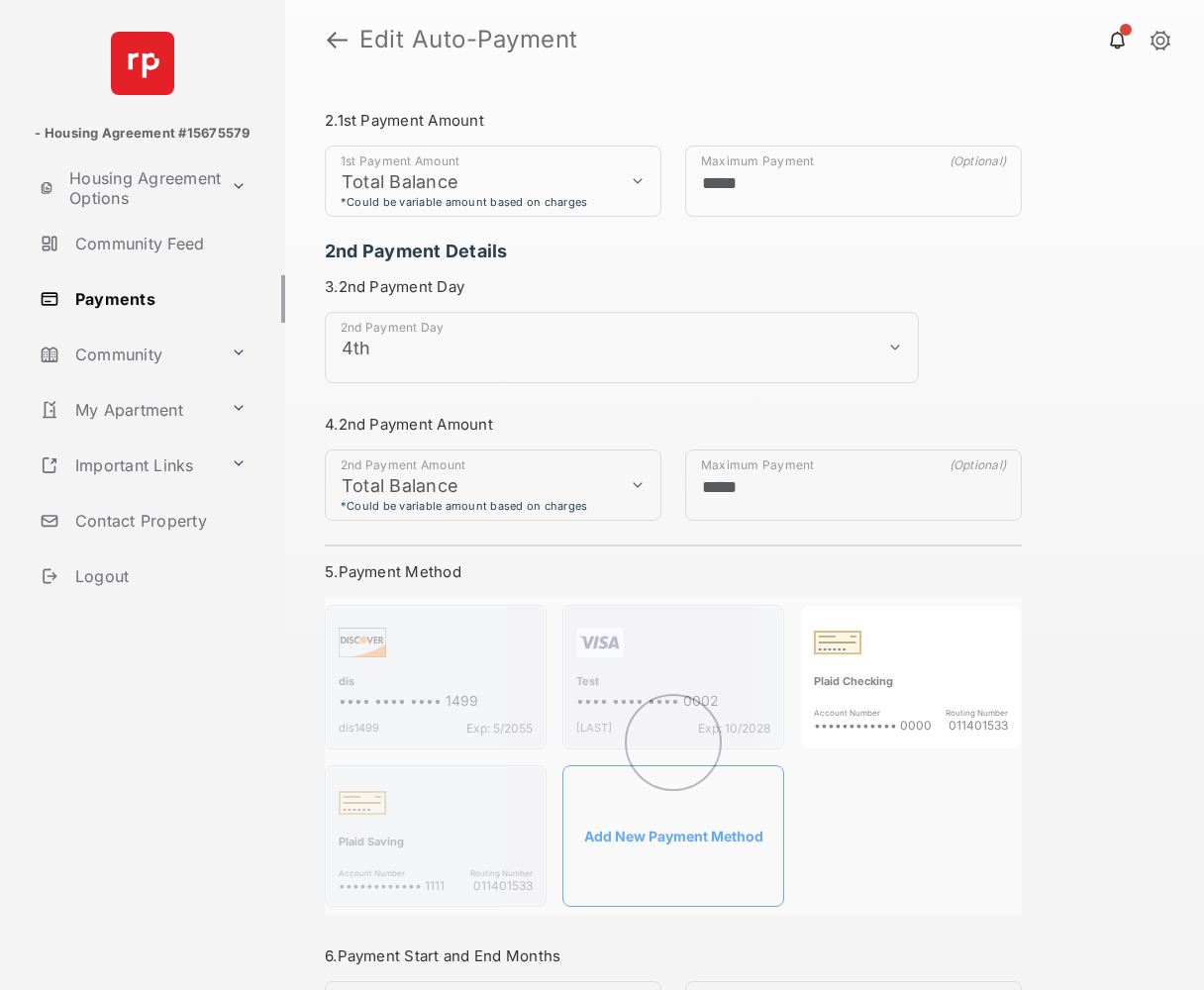 click on "**********" at bounding box center (745, 637) 